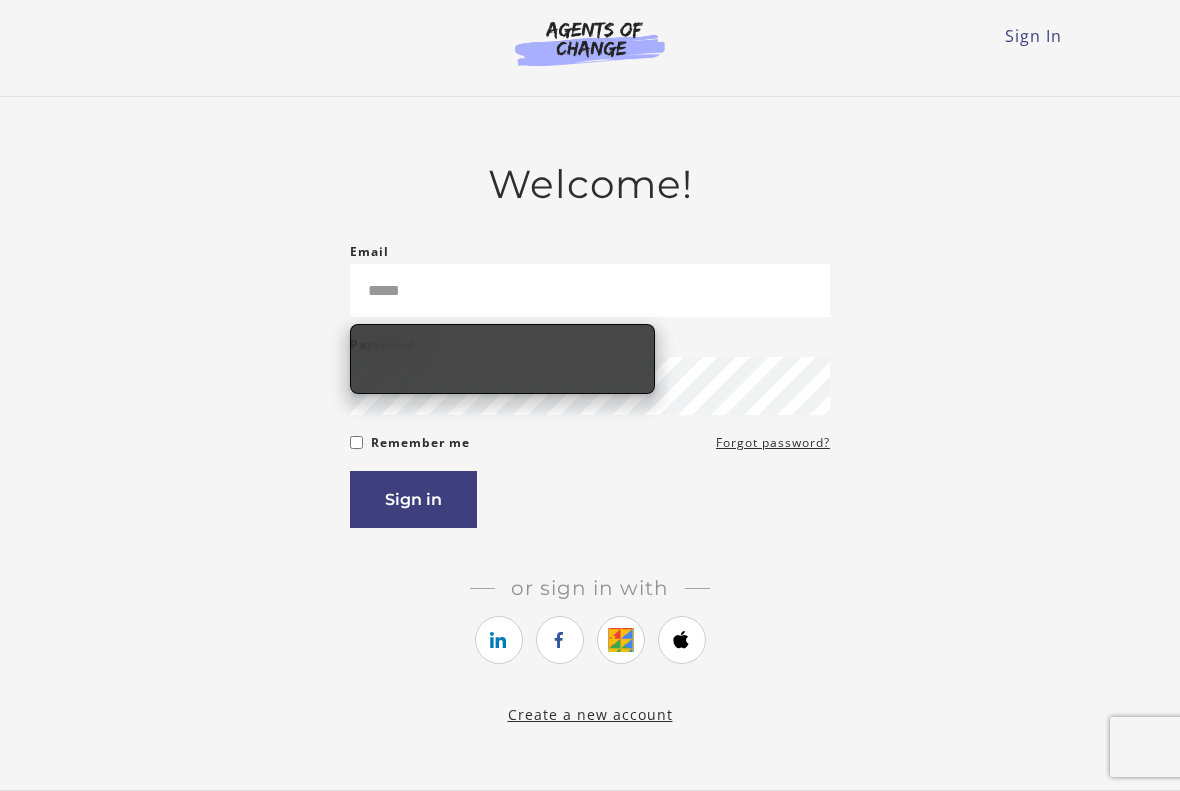 scroll, scrollTop: 0, scrollLeft: 0, axis: both 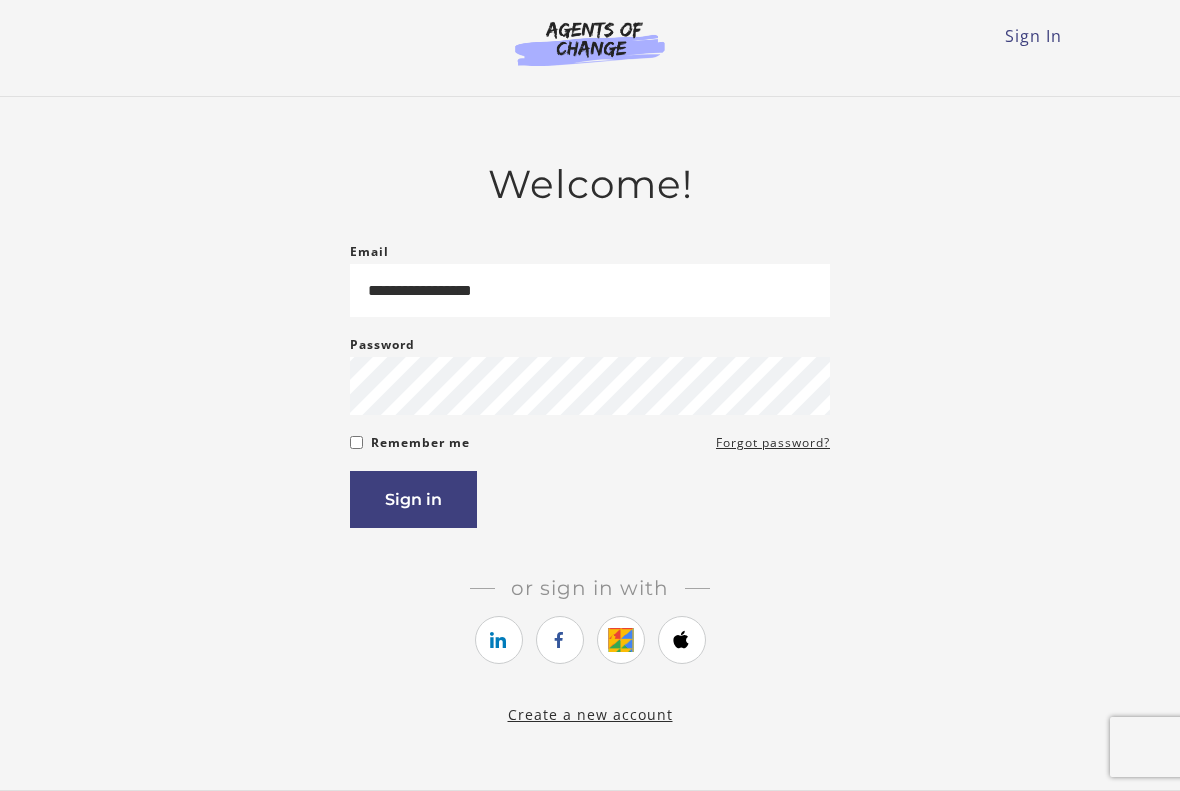 type on "**********" 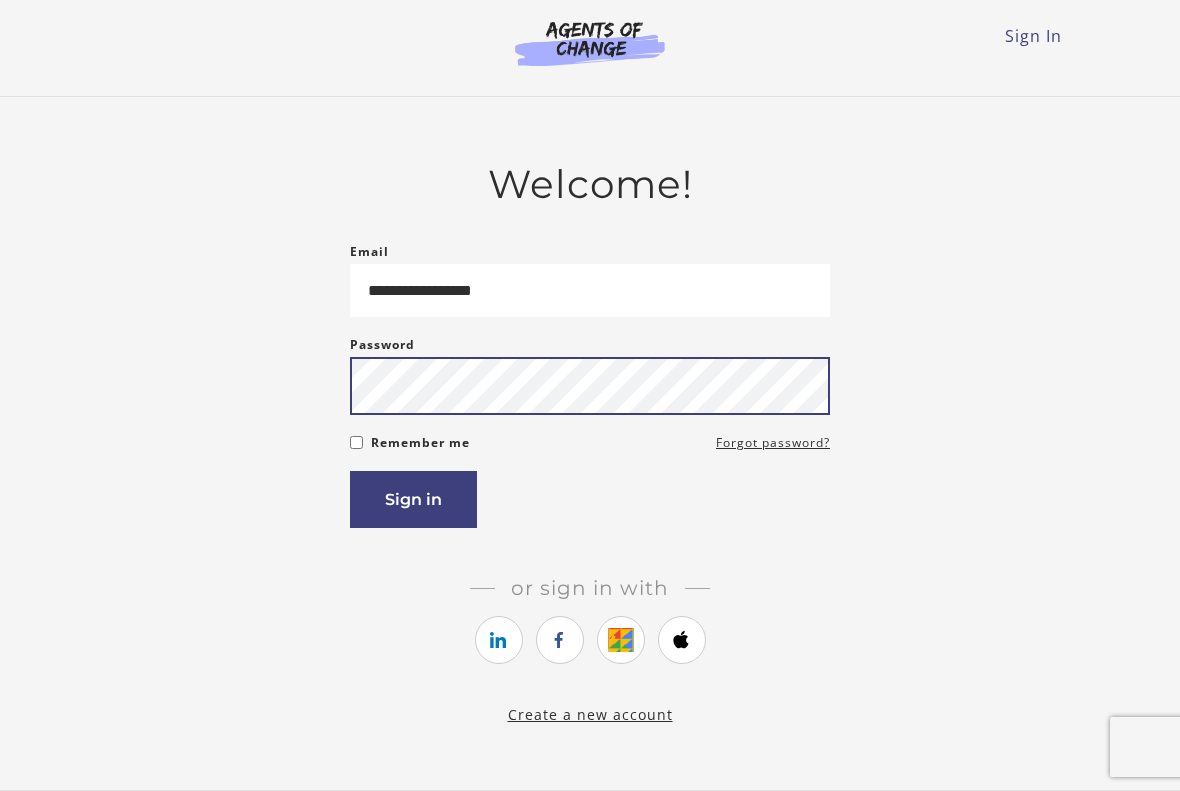 click on "Sign in" at bounding box center (413, 499) 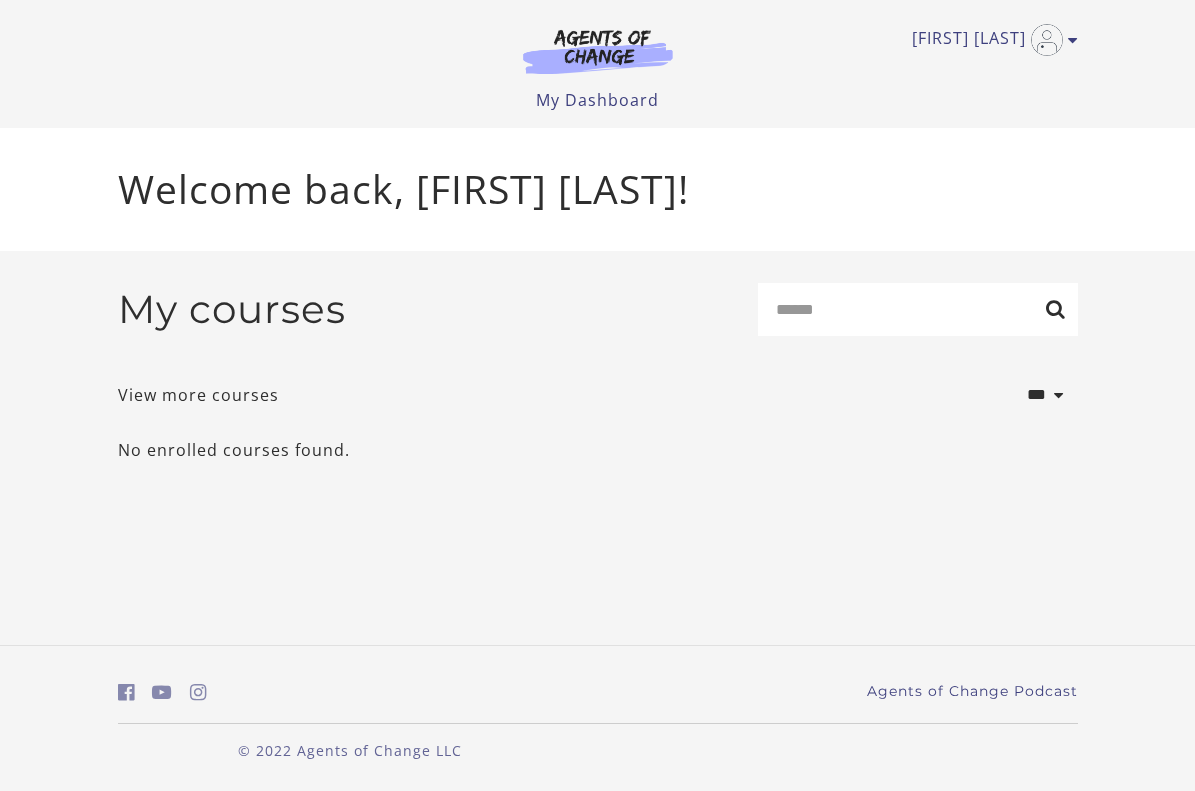 scroll, scrollTop: 0, scrollLeft: 0, axis: both 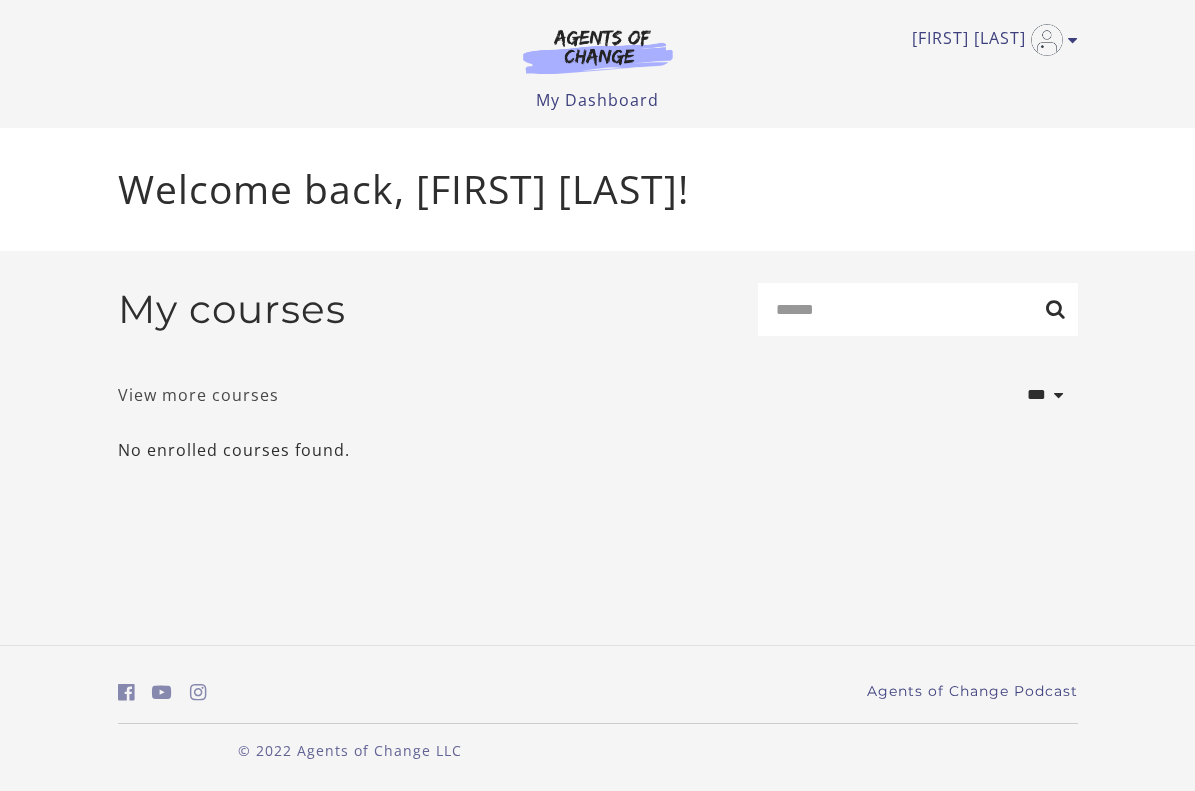 click on "View more courses" at bounding box center [198, 395] 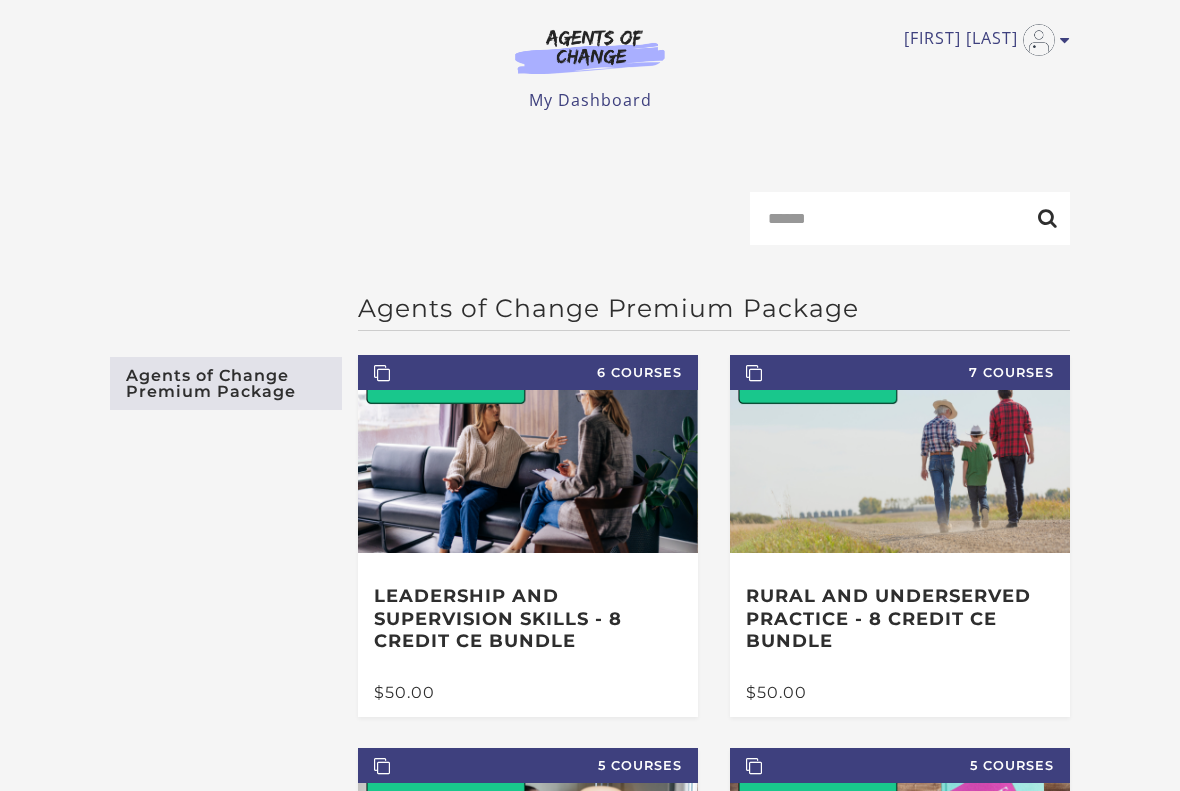 scroll, scrollTop: 0, scrollLeft: 0, axis: both 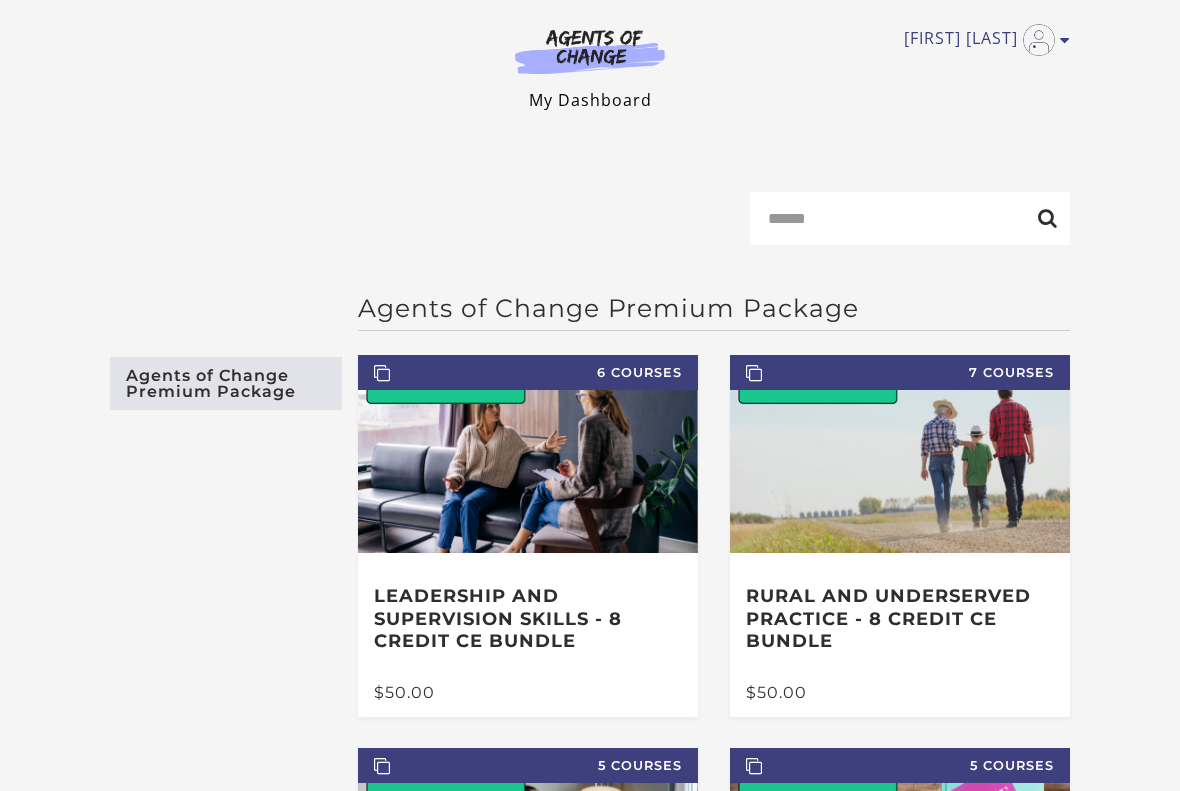 click on "My Dashboard" at bounding box center (590, 100) 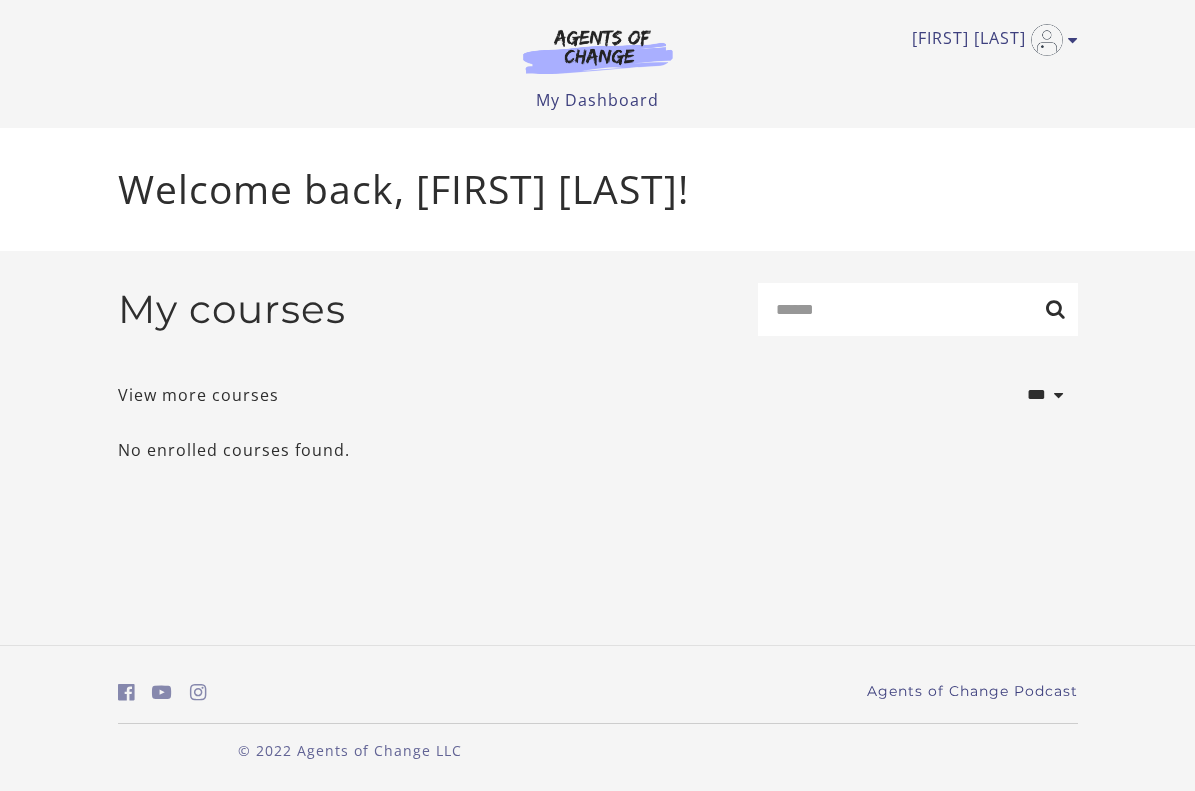 scroll, scrollTop: 0, scrollLeft: 0, axis: both 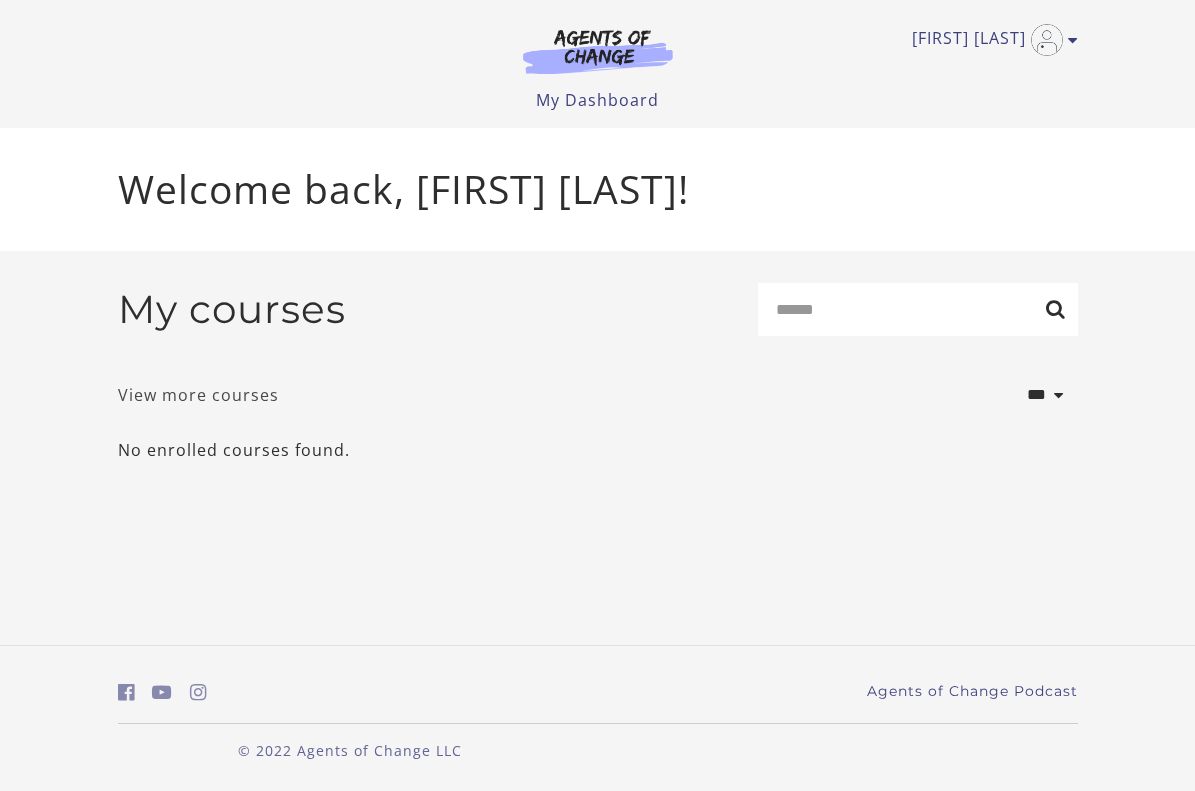 click on "View more courses" at bounding box center [198, 395] 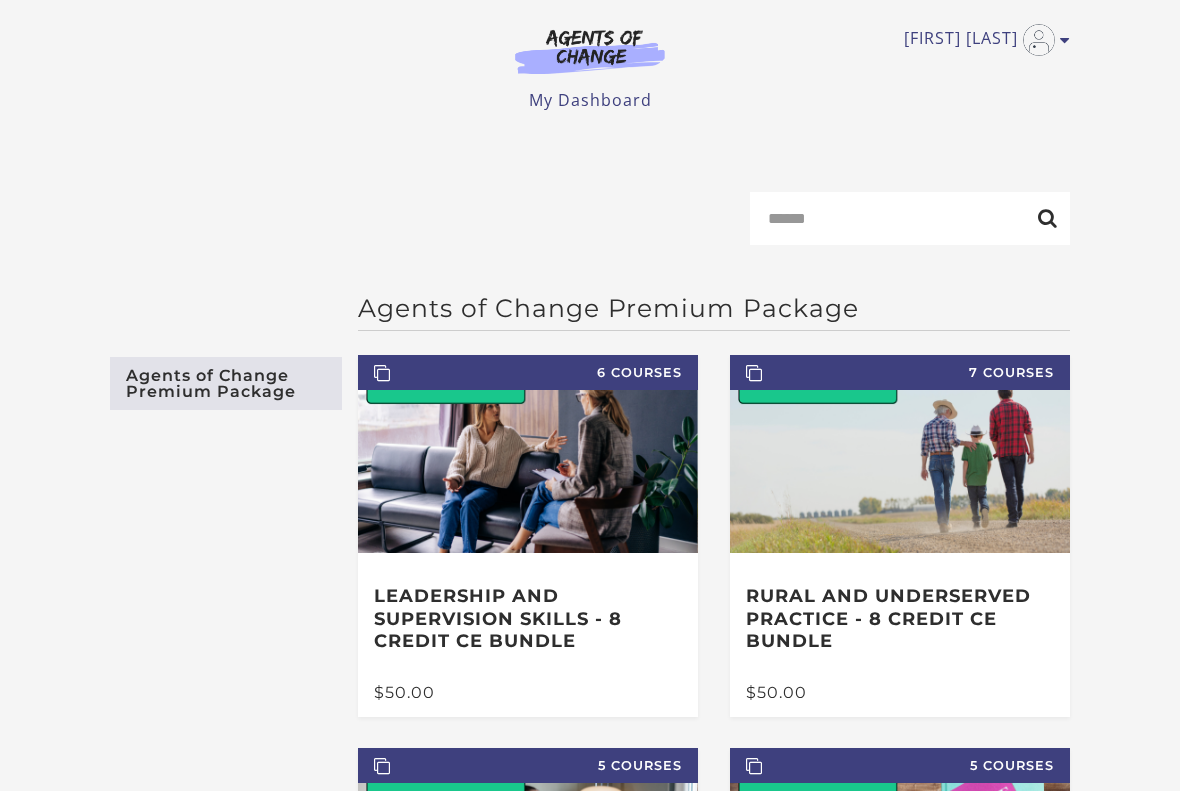scroll, scrollTop: 0, scrollLeft: 0, axis: both 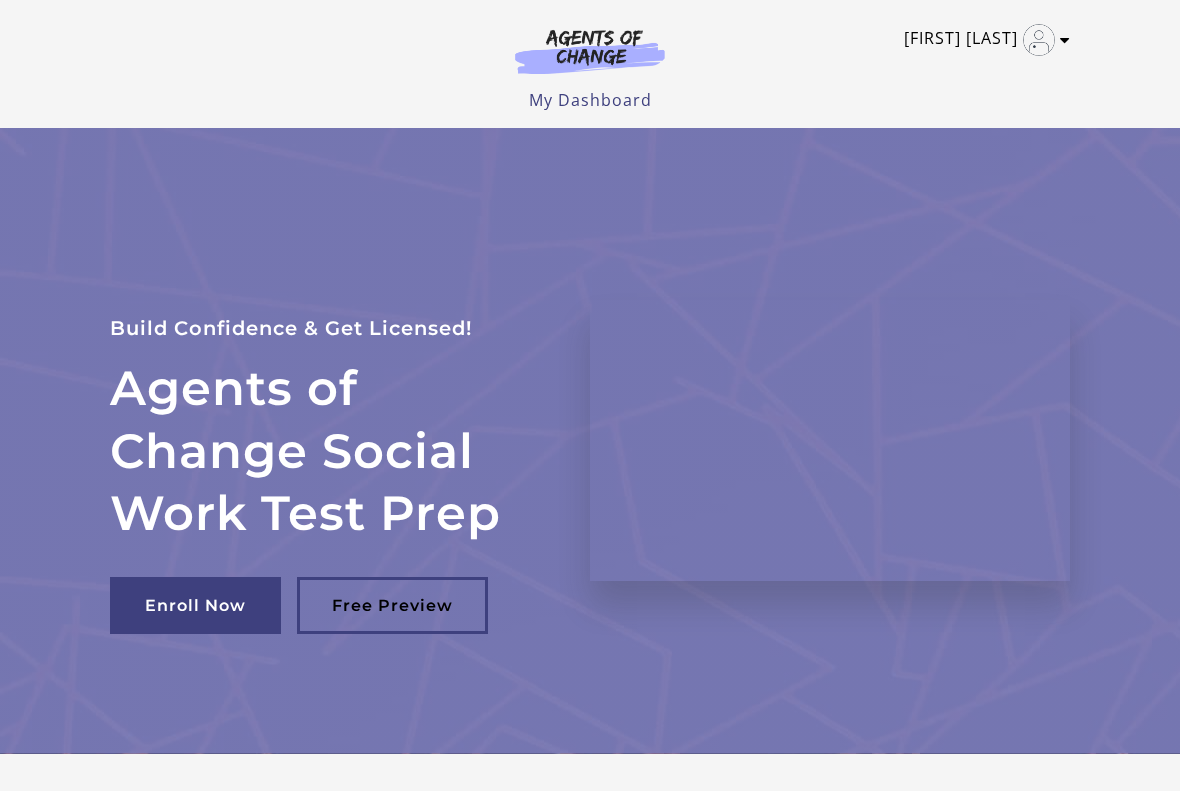 click on "[FIRST] [LAST]" at bounding box center [982, 40] 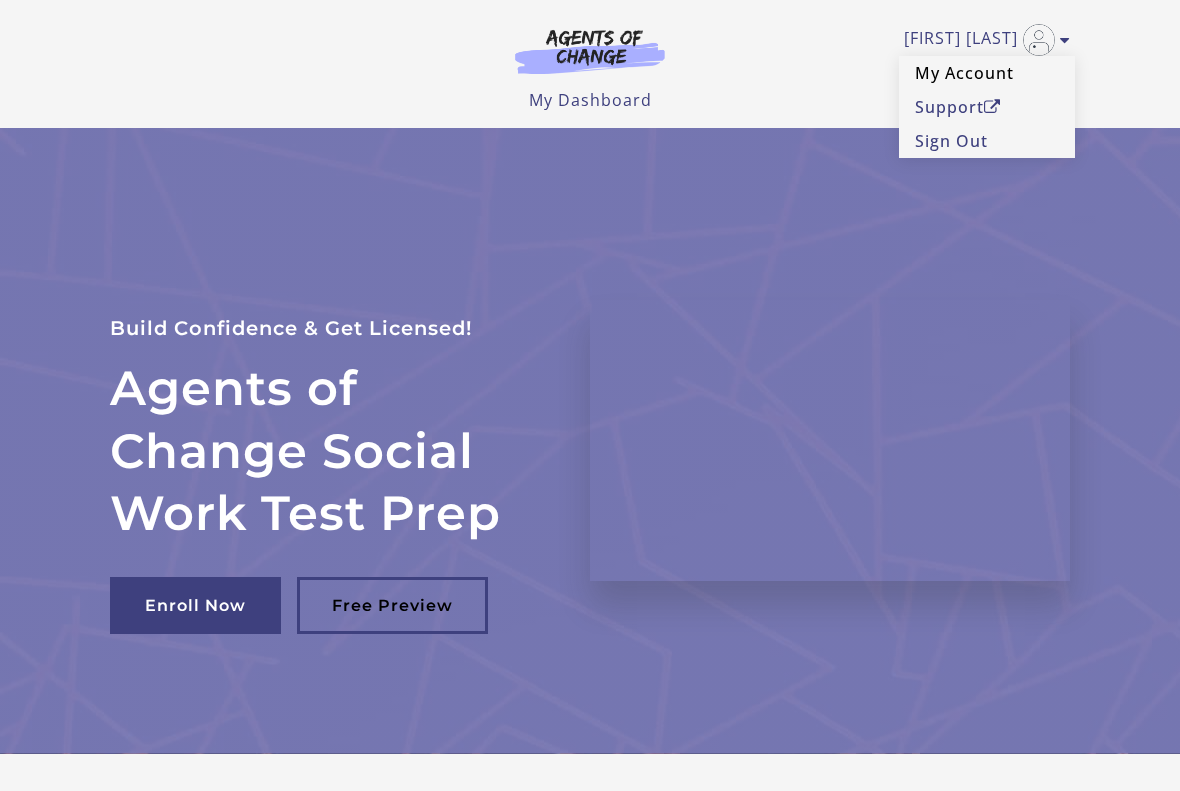 click on "My Account" at bounding box center (987, 73) 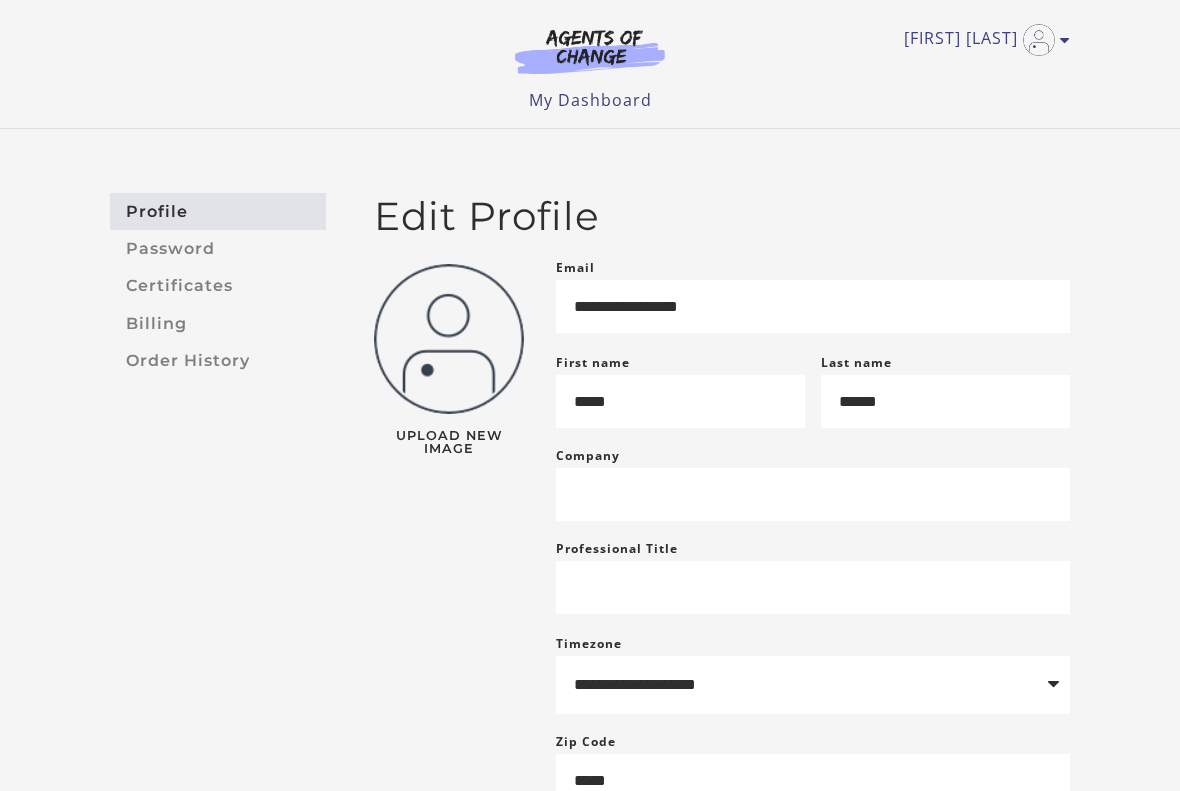 scroll, scrollTop: 0, scrollLeft: 0, axis: both 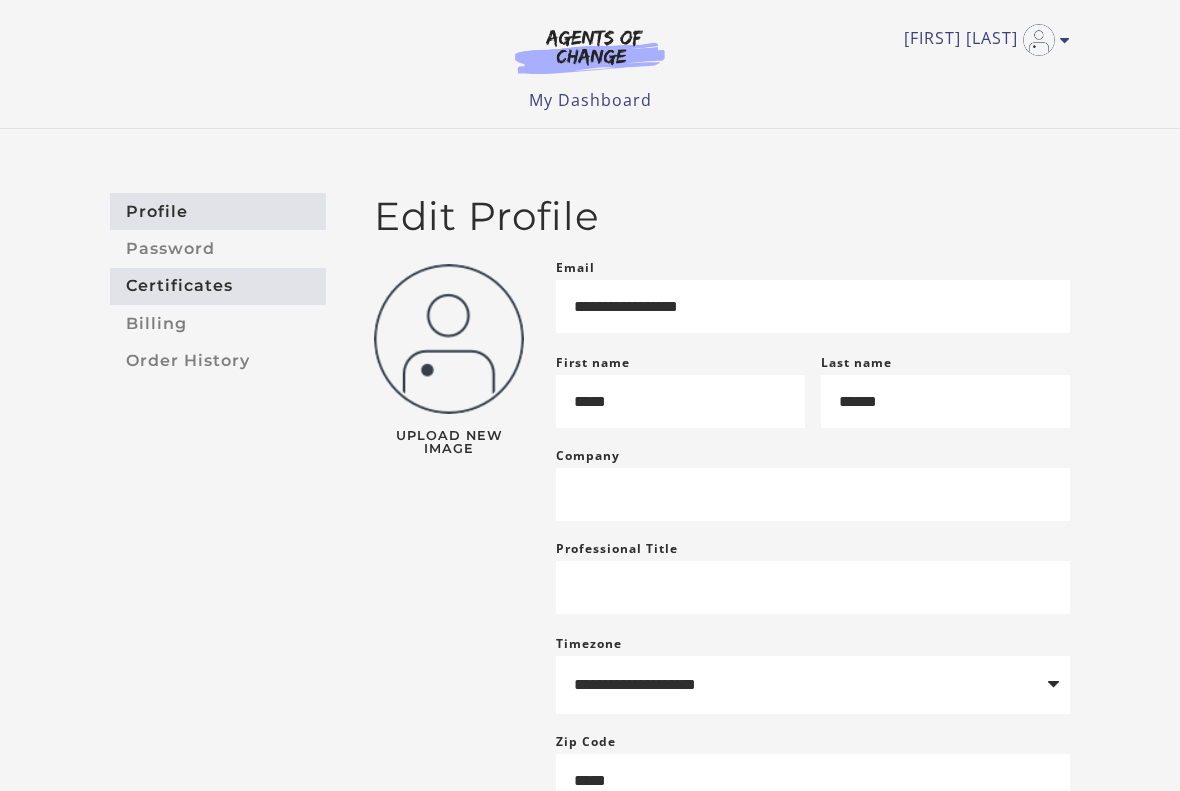 click on "Certificates" at bounding box center (218, 286) 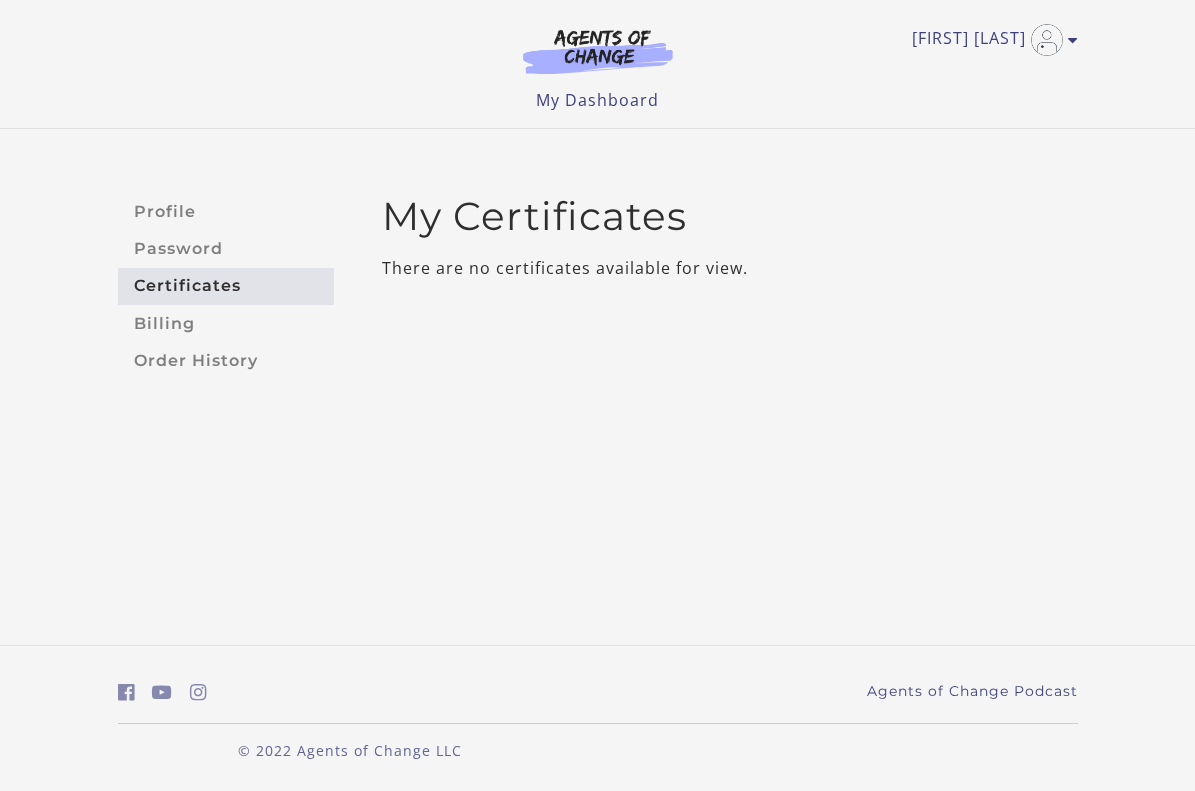 scroll, scrollTop: 0, scrollLeft: 0, axis: both 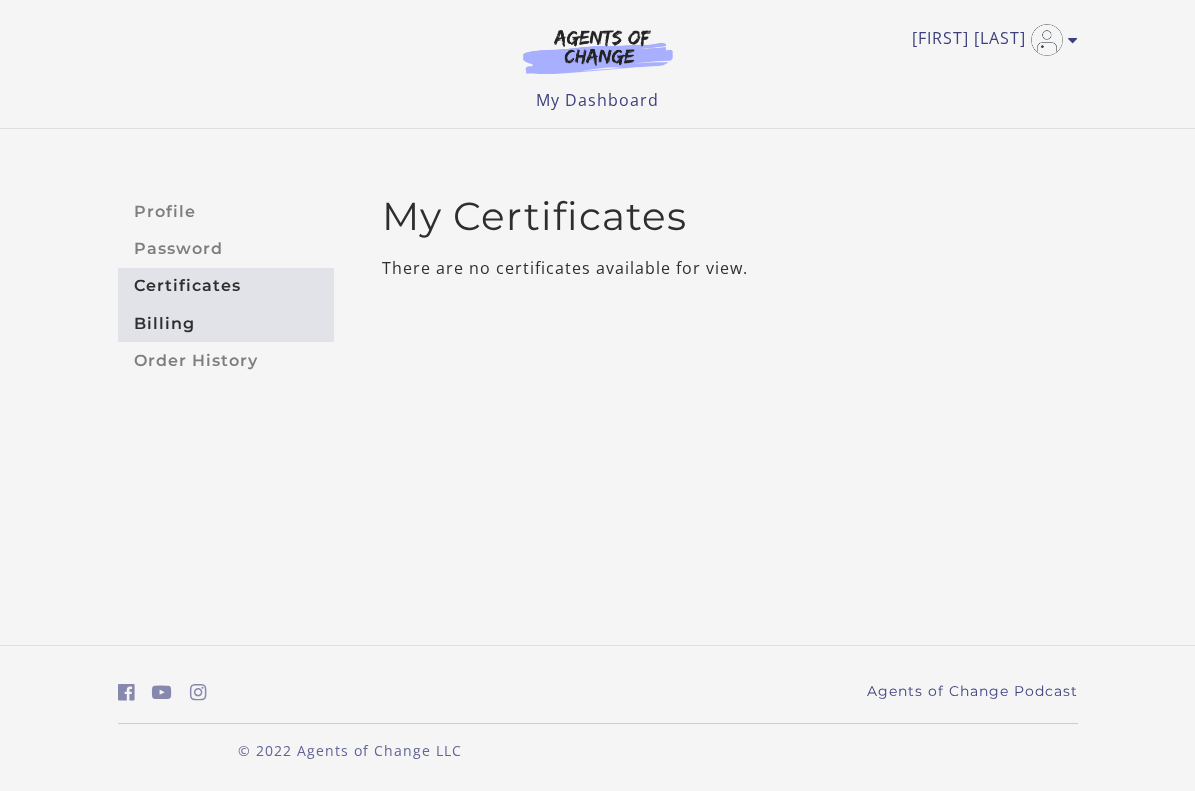 click on "Billing" at bounding box center (226, 323) 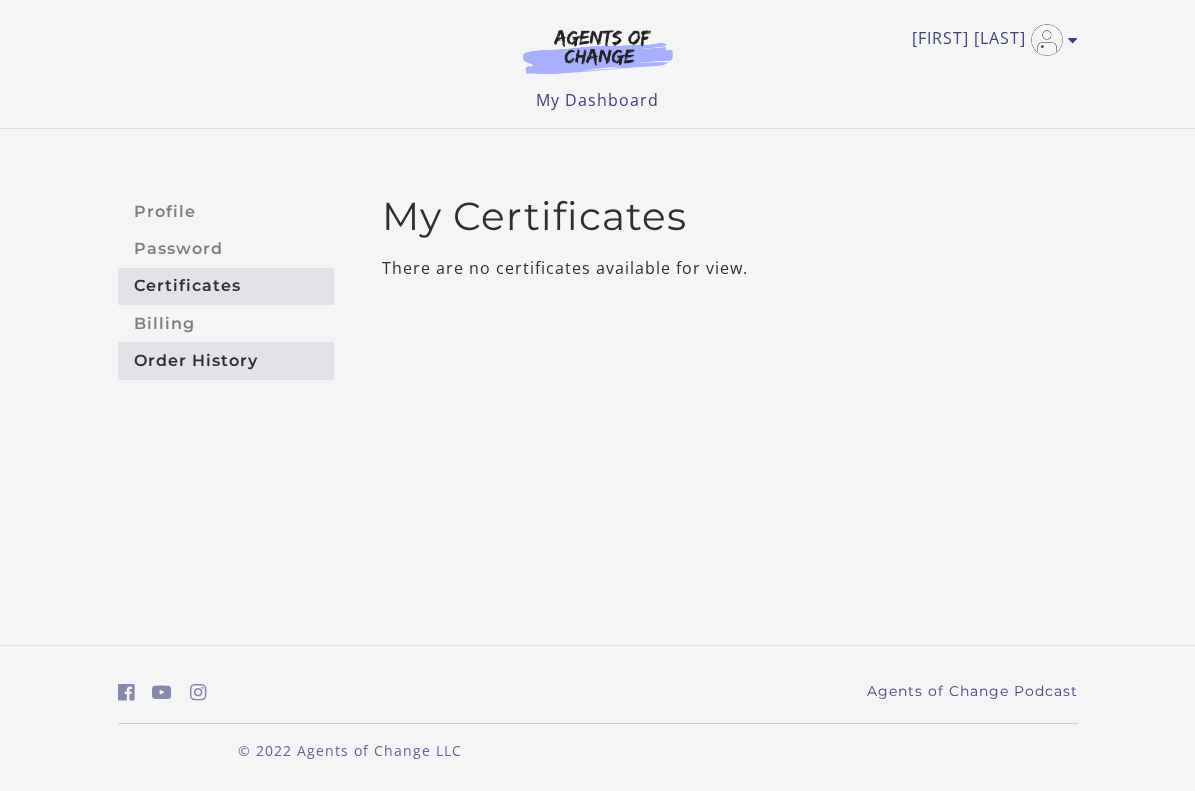 click on "Order History" at bounding box center (226, 360) 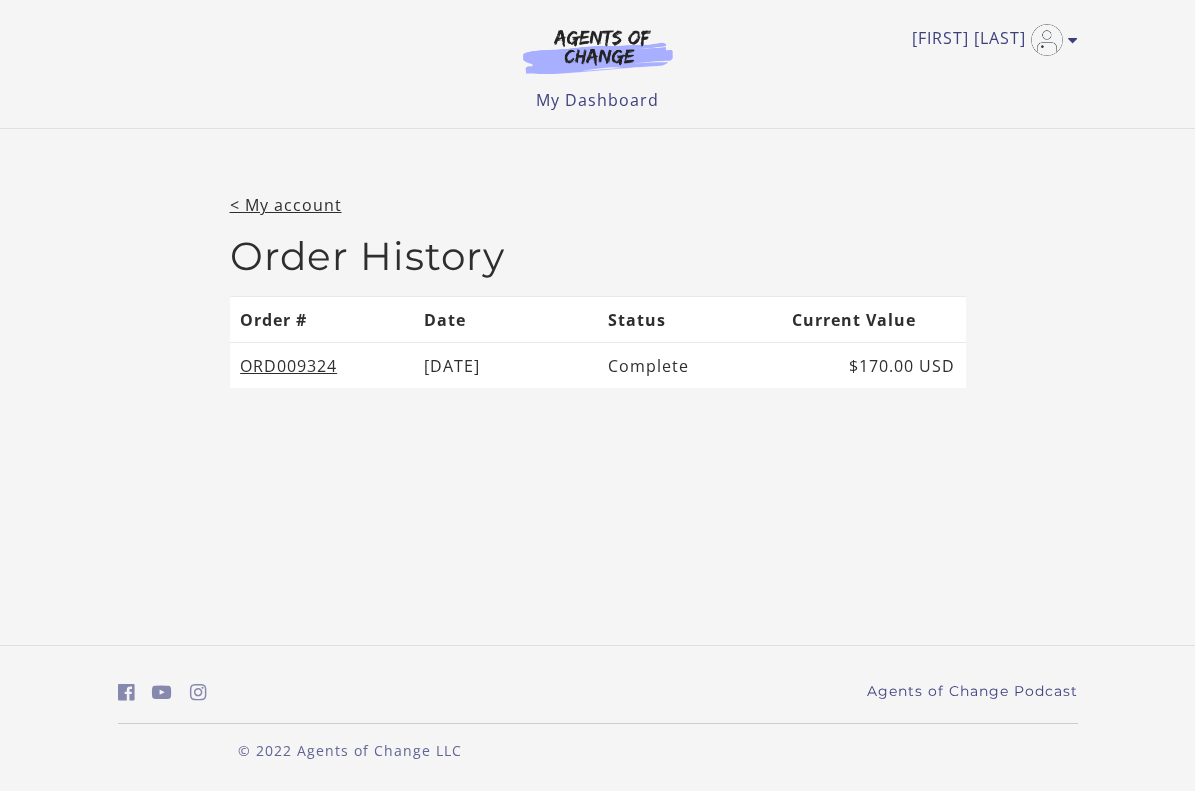 scroll, scrollTop: 0, scrollLeft: 0, axis: both 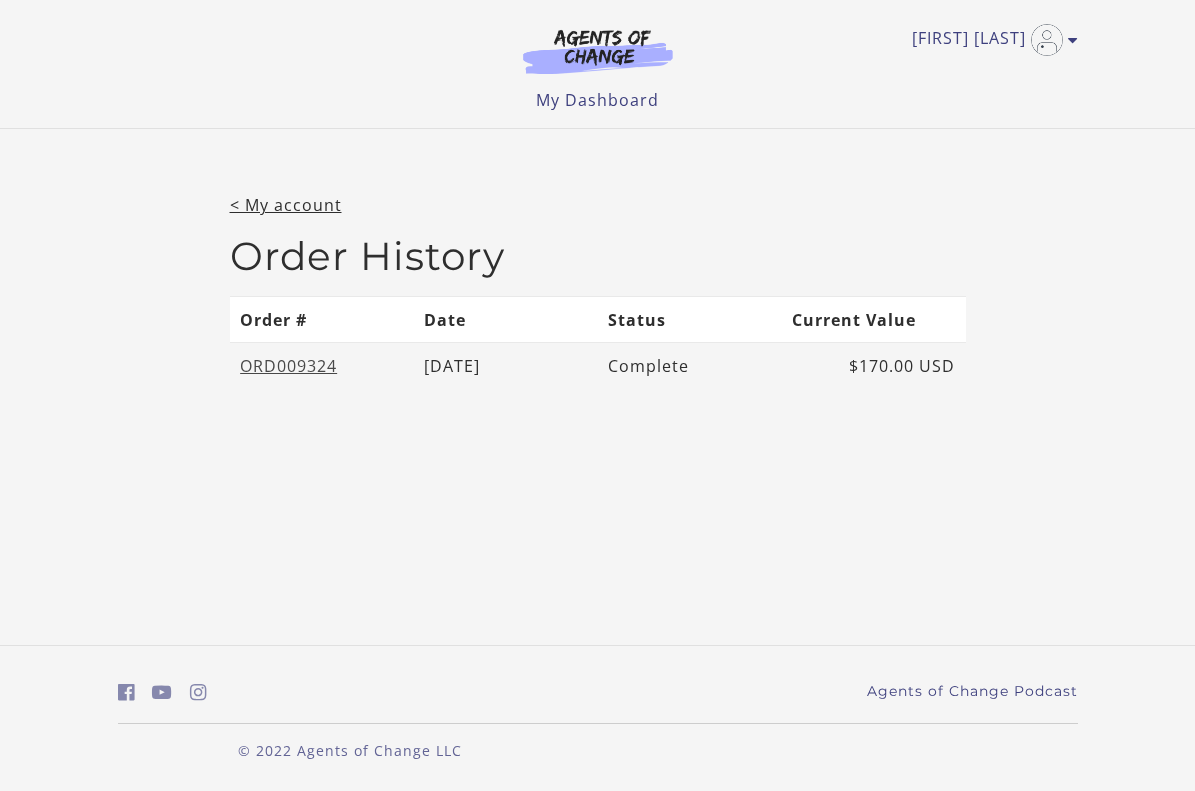 click on "ORD009324" at bounding box center (288, 366) 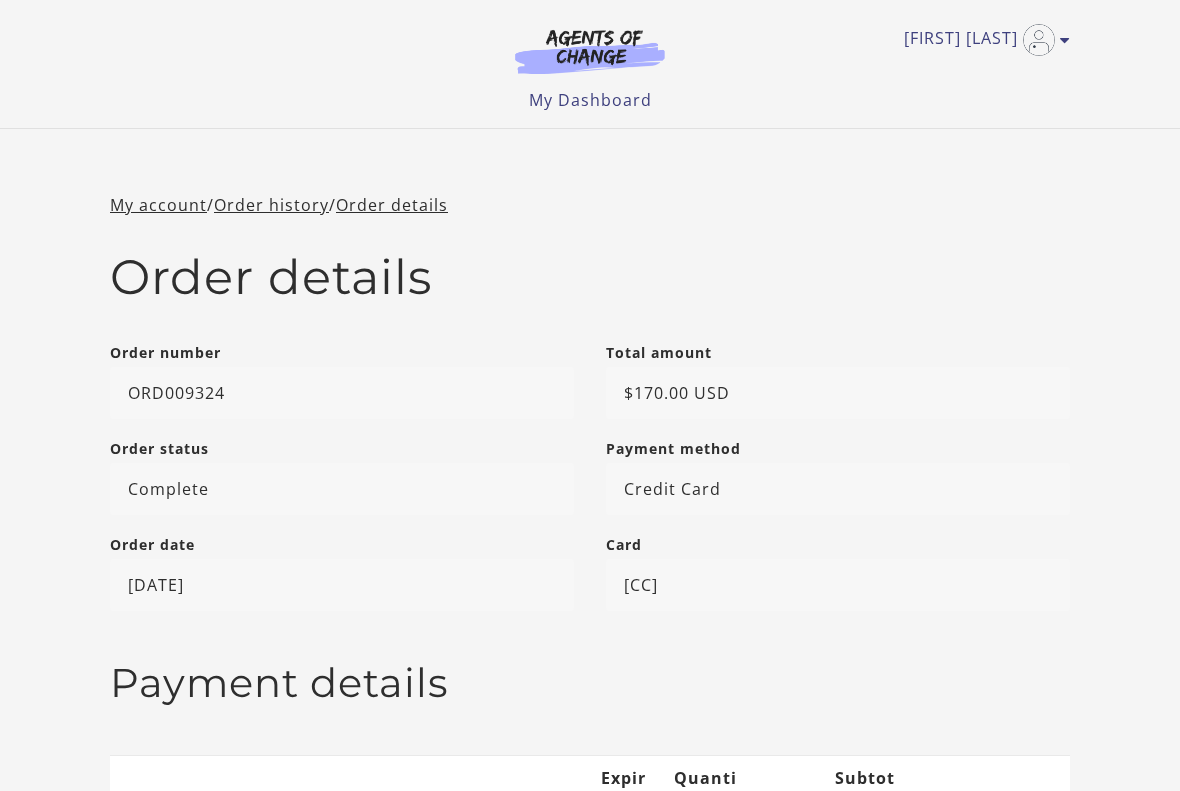 scroll, scrollTop: 0, scrollLeft: 0, axis: both 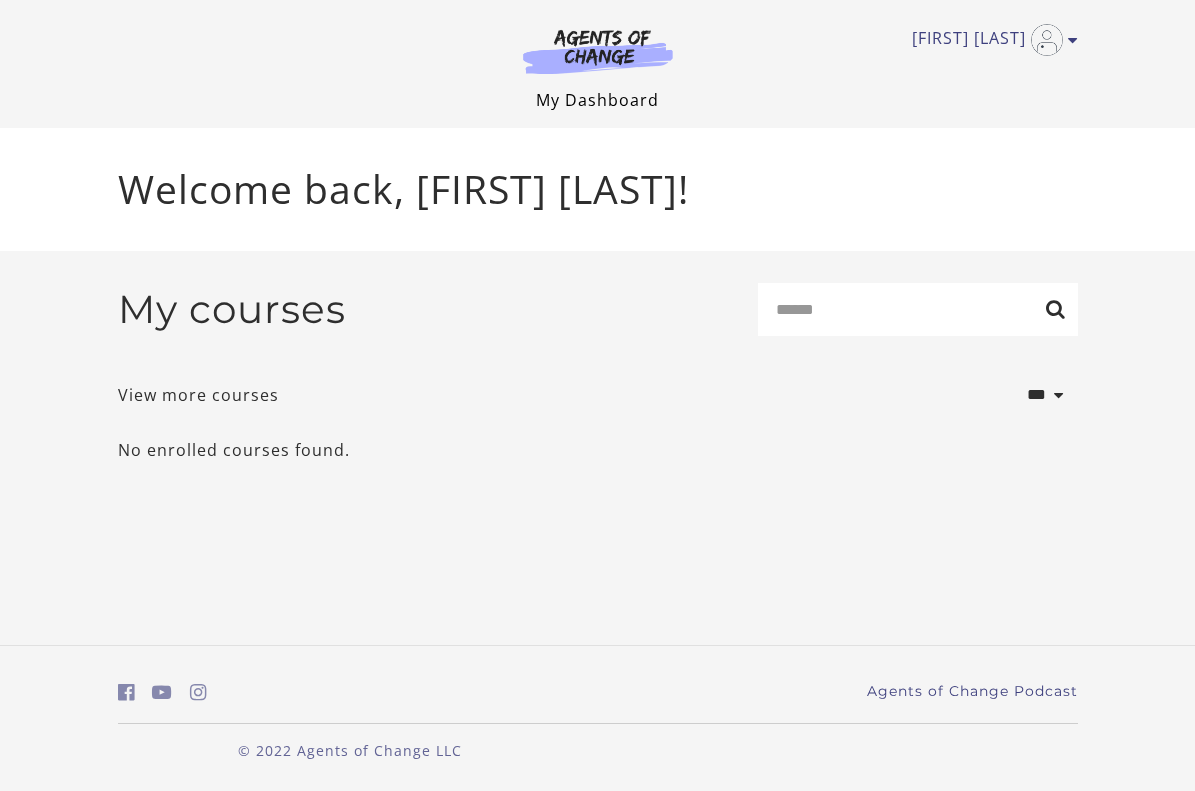click on "My Dashboard" at bounding box center [597, 100] 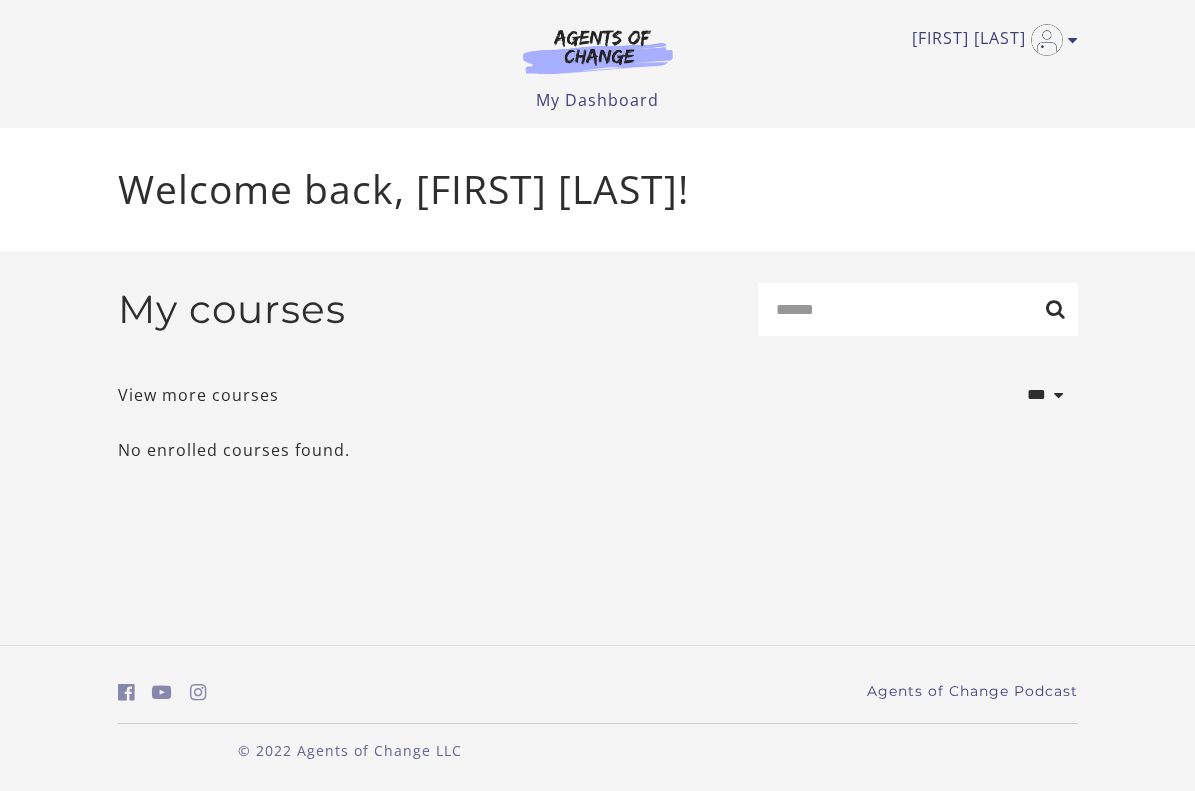 scroll, scrollTop: 0, scrollLeft: 0, axis: both 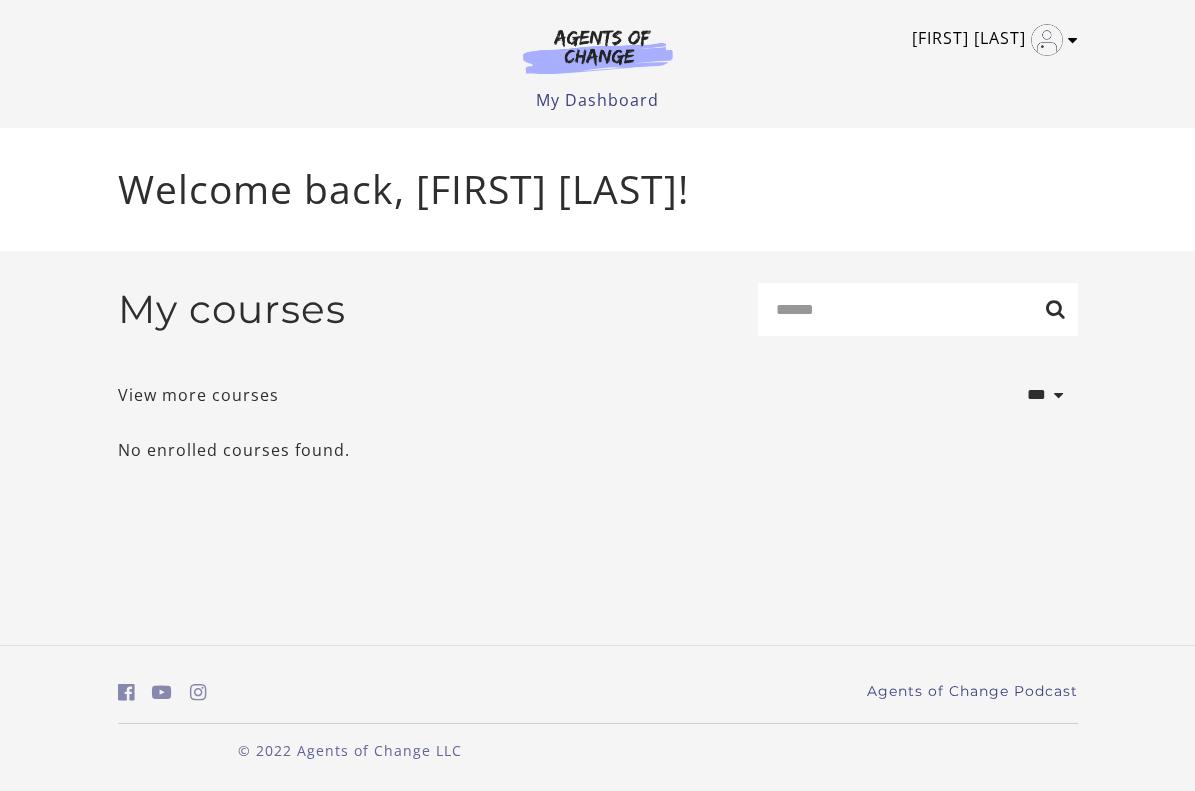 click at bounding box center [1073, 40] 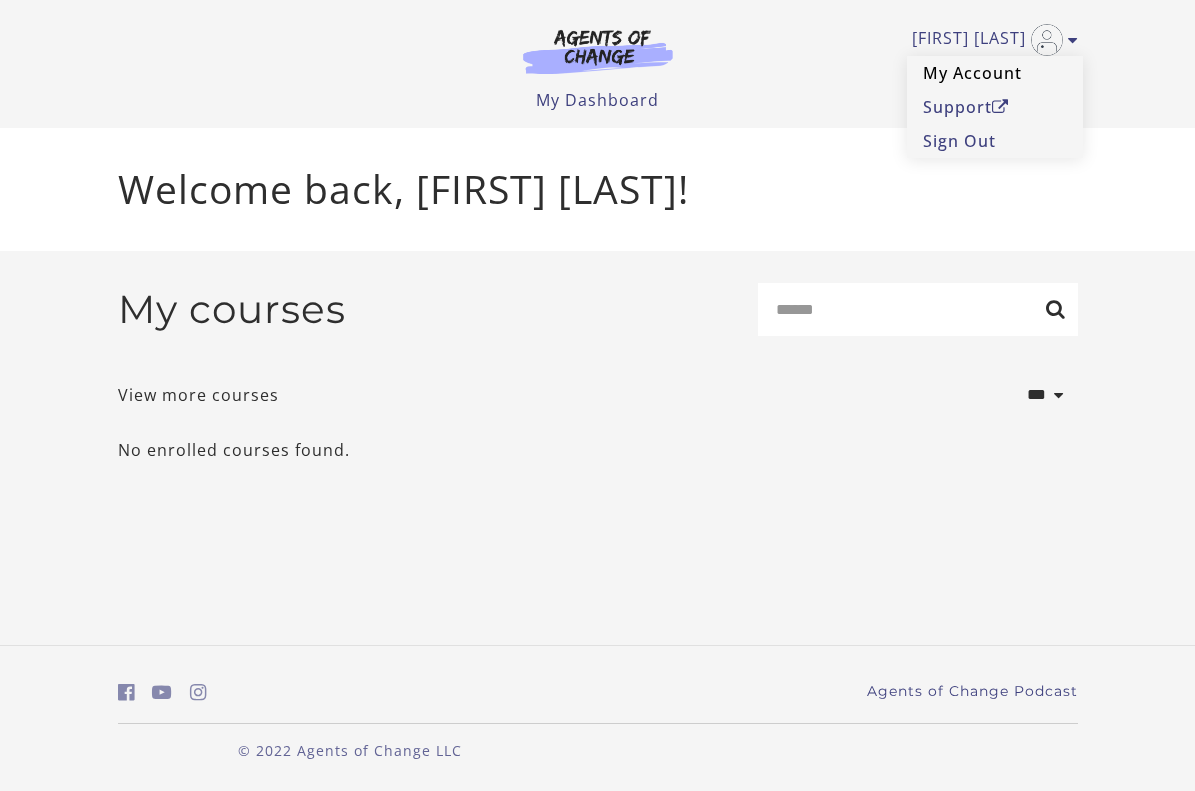 click on "My Account" at bounding box center (995, 73) 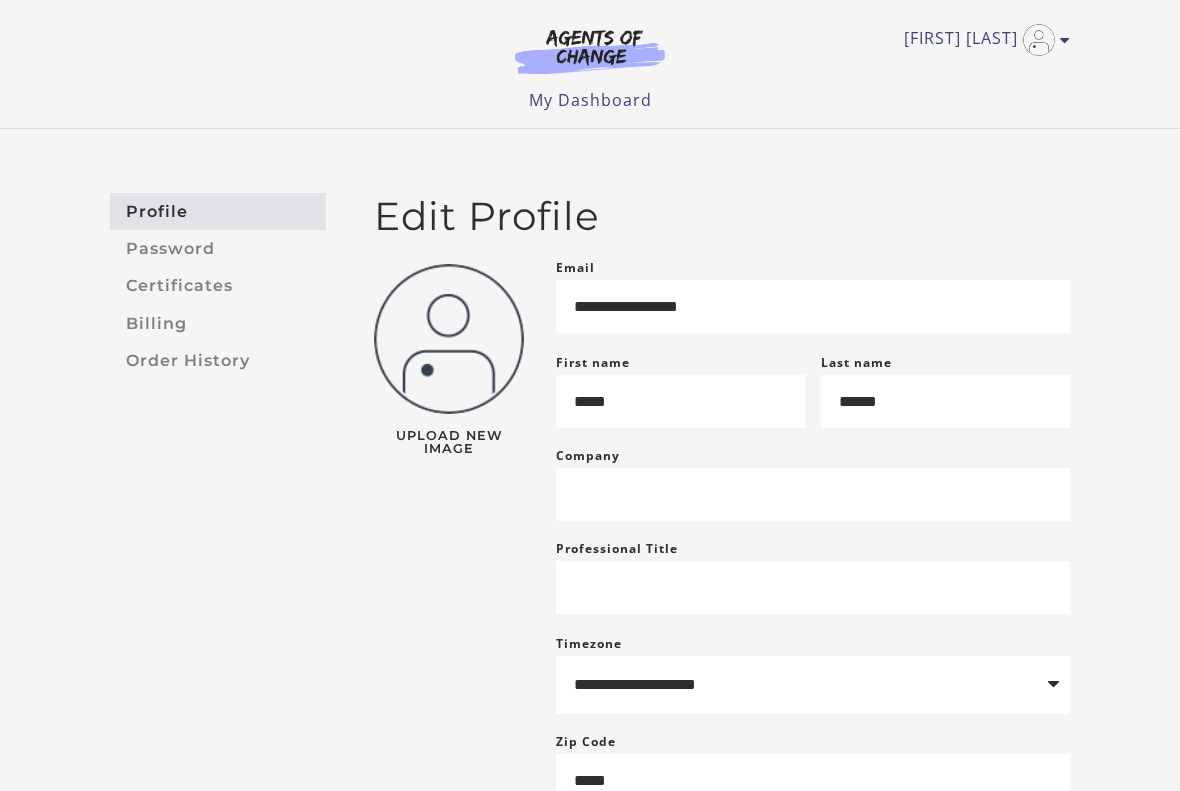 scroll, scrollTop: 0, scrollLeft: 0, axis: both 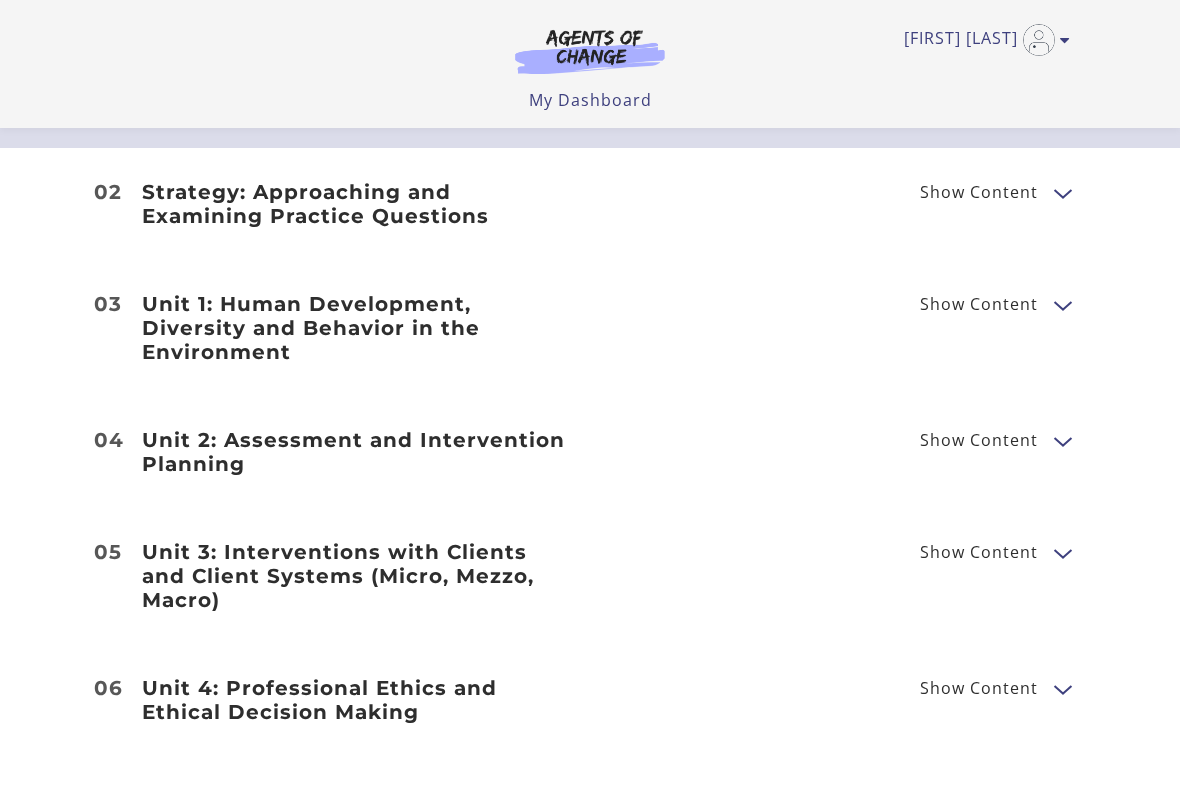 click on "Unit 2: Assessment and Intervention Planning" at bounding box center (354, 452) 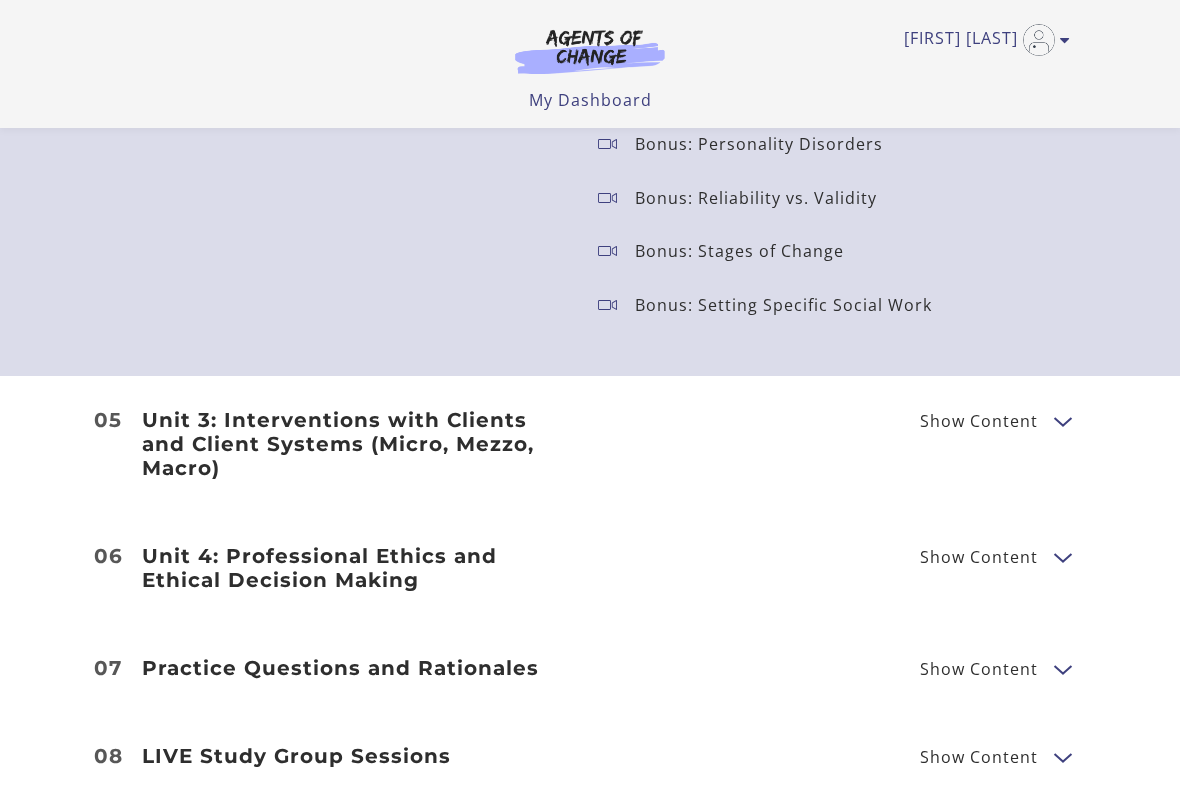 scroll, scrollTop: 3800, scrollLeft: 0, axis: vertical 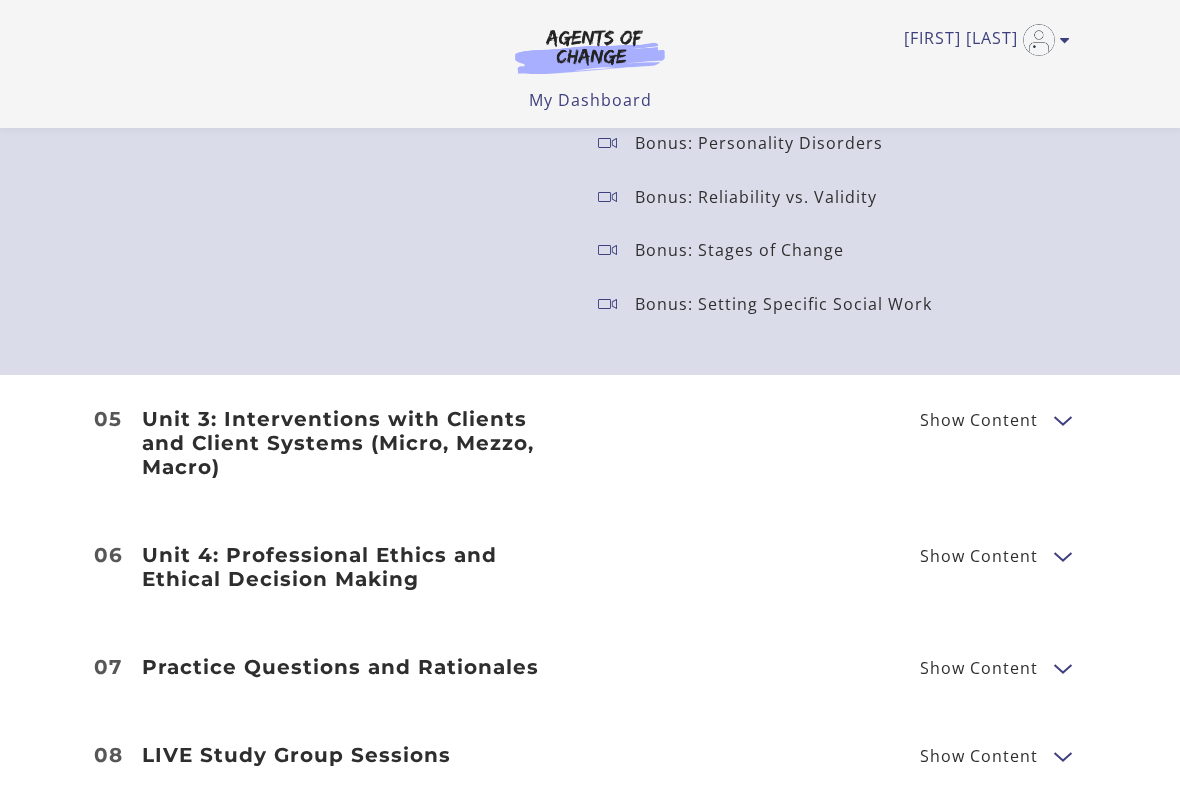 click on "Unit 3: Interventions with Clients and Client Systems (Micro, Mezzo, Macro)" at bounding box center (354, 443) 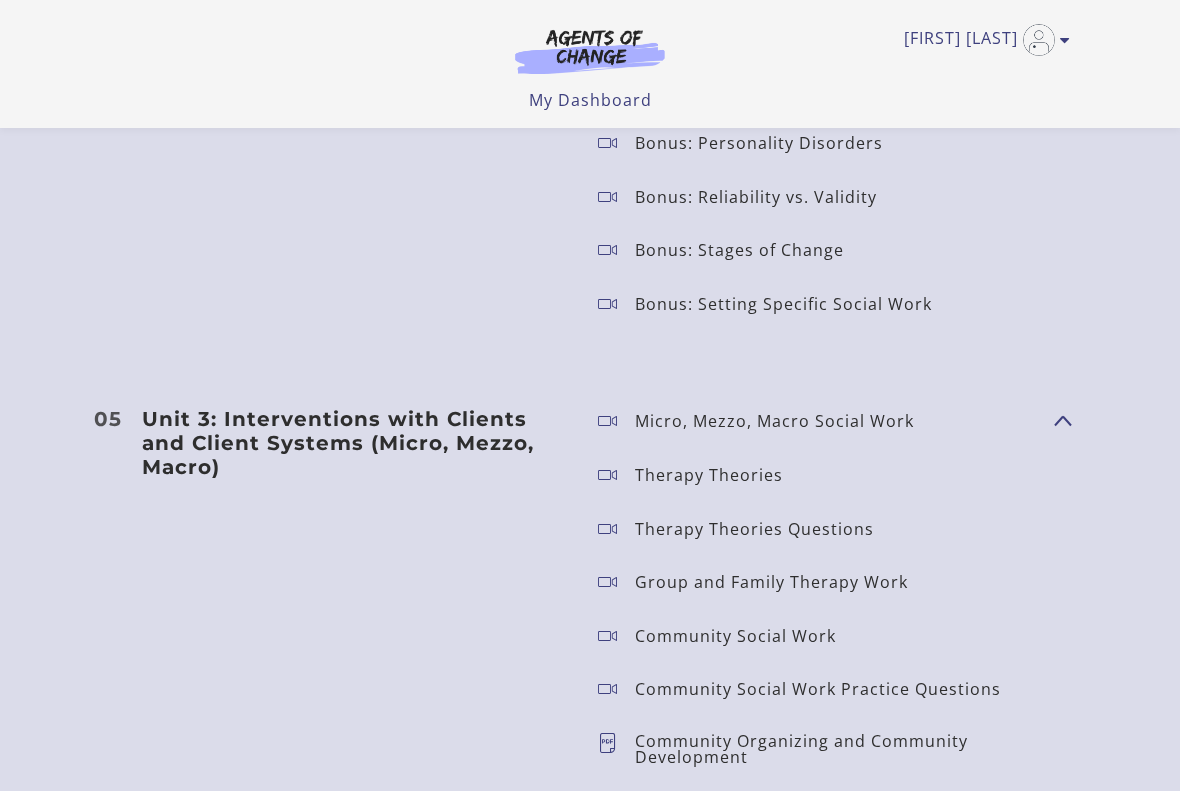 click on "Therapy Theories" at bounding box center (717, 475) 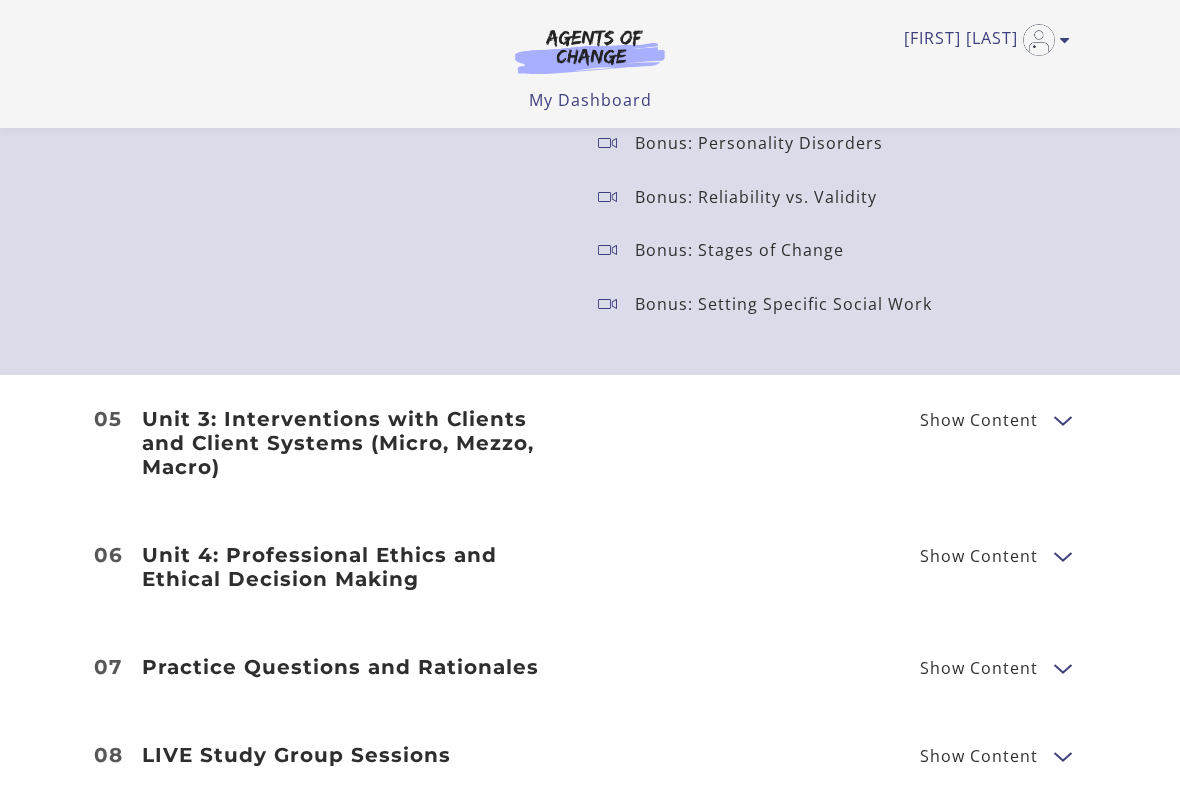 click on "Unit 3: Interventions with Clients and Client Systems (Micro, Mezzo, Macro)" at bounding box center [354, 443] 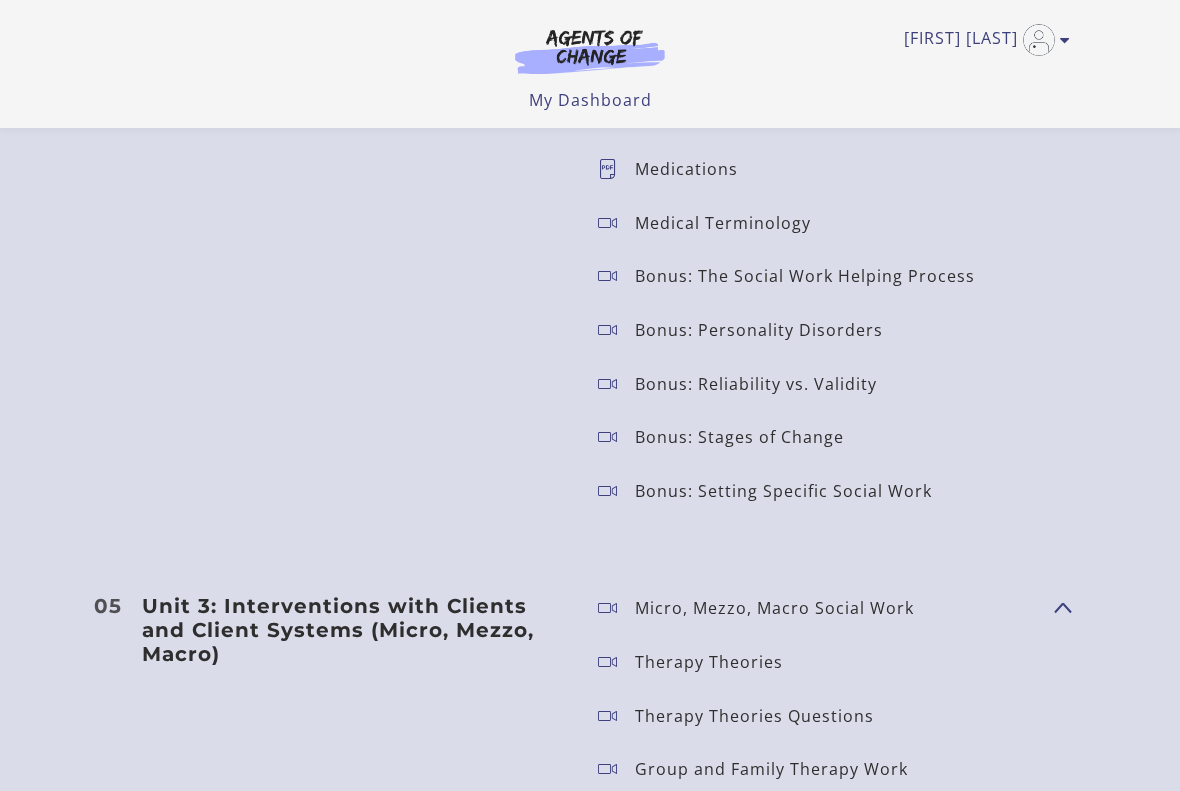 scroll, scrollTop: 3800, scrollLeft: 0, axis: vertical 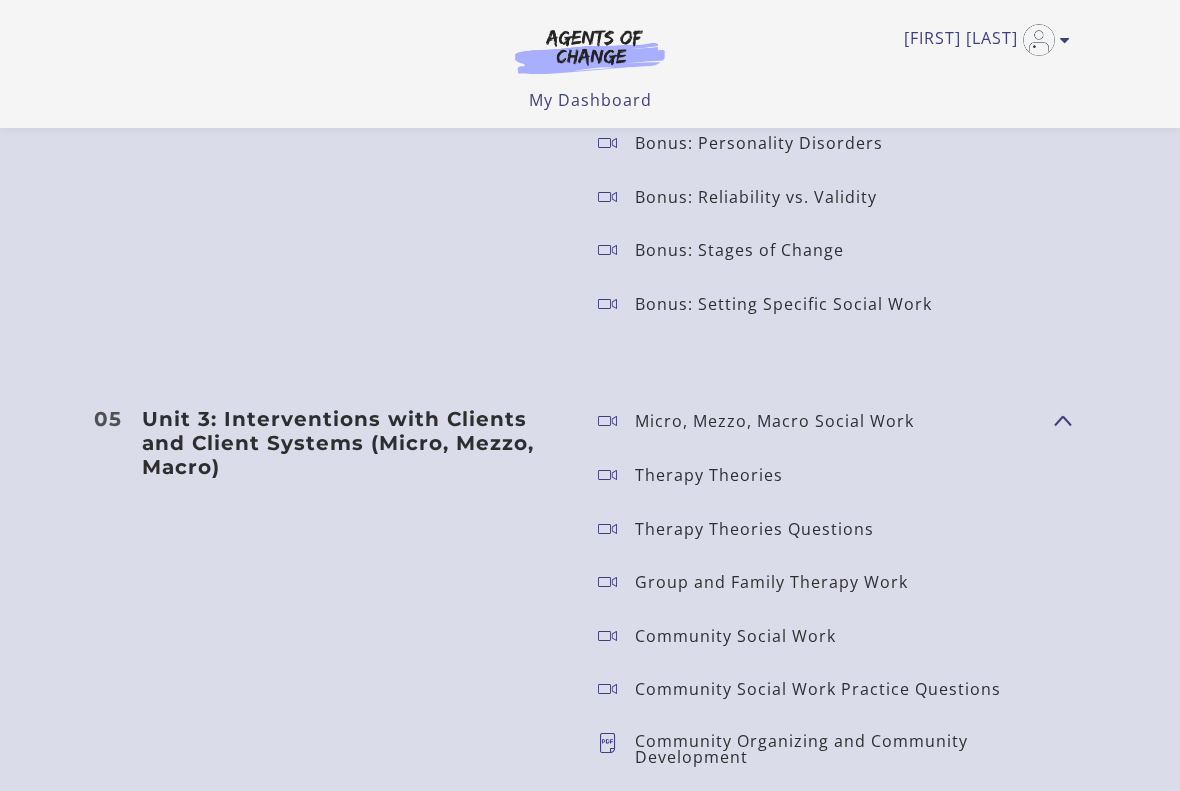 click on "Unit 3: Interventions with Clients and Client Systems (Micro, Mezzo, Macro)" at bounding box center (354, 443) 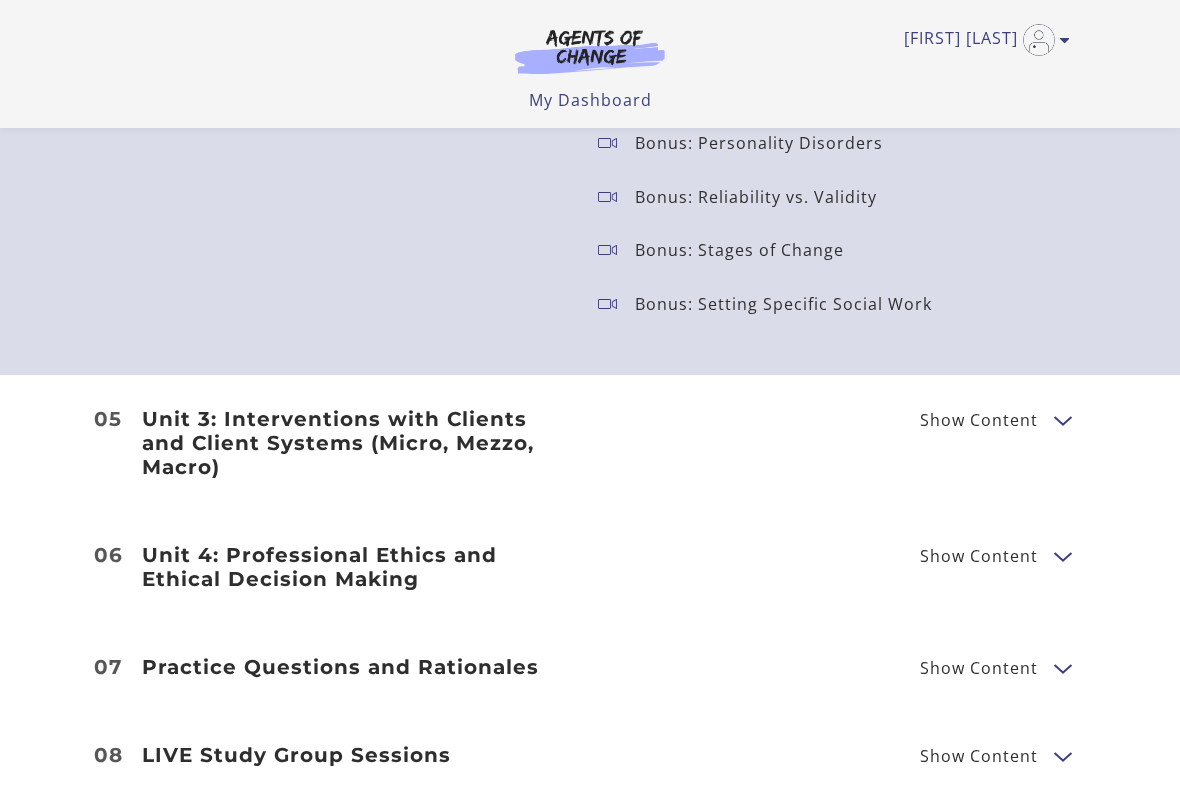 click on "Unit 3: Interventions with Clients and Client Systems (Micro, Mezzo, Macro)" at bounding box center (354, 443) 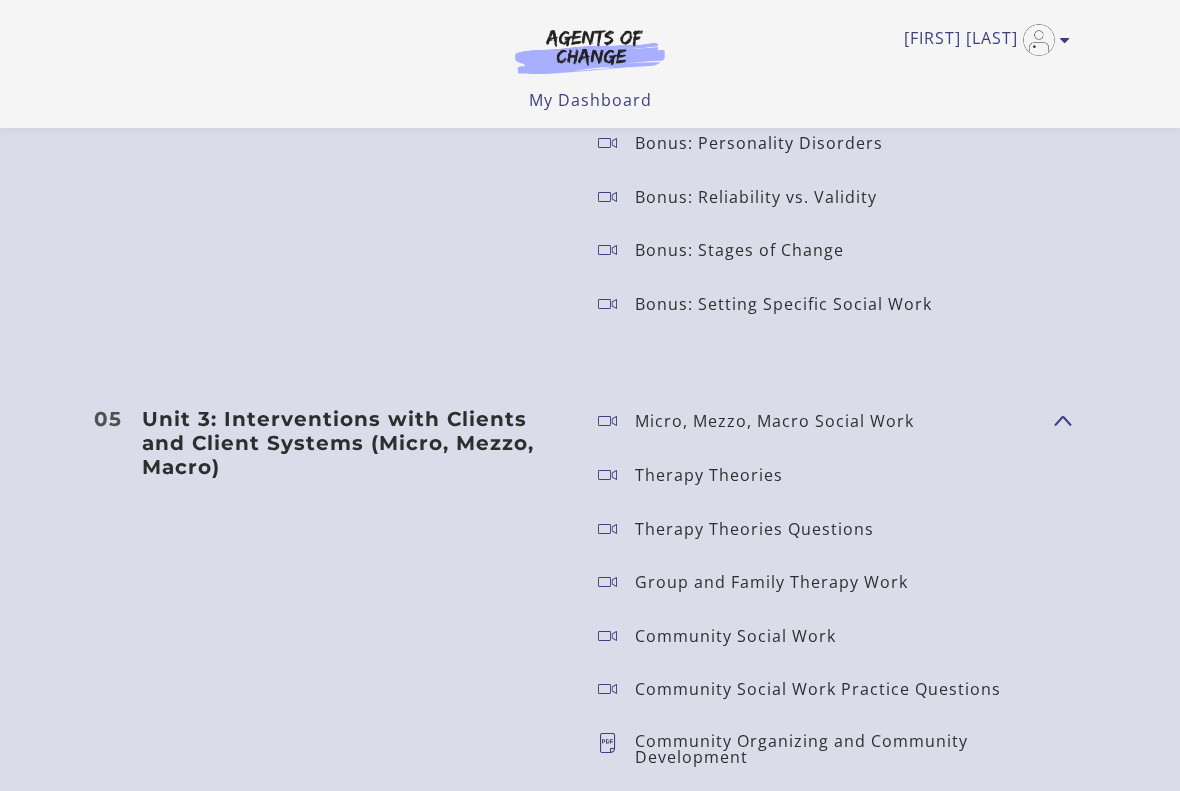 click on "Micro, Mezzo, Macro Social Work" at bounding box center [782, 421] 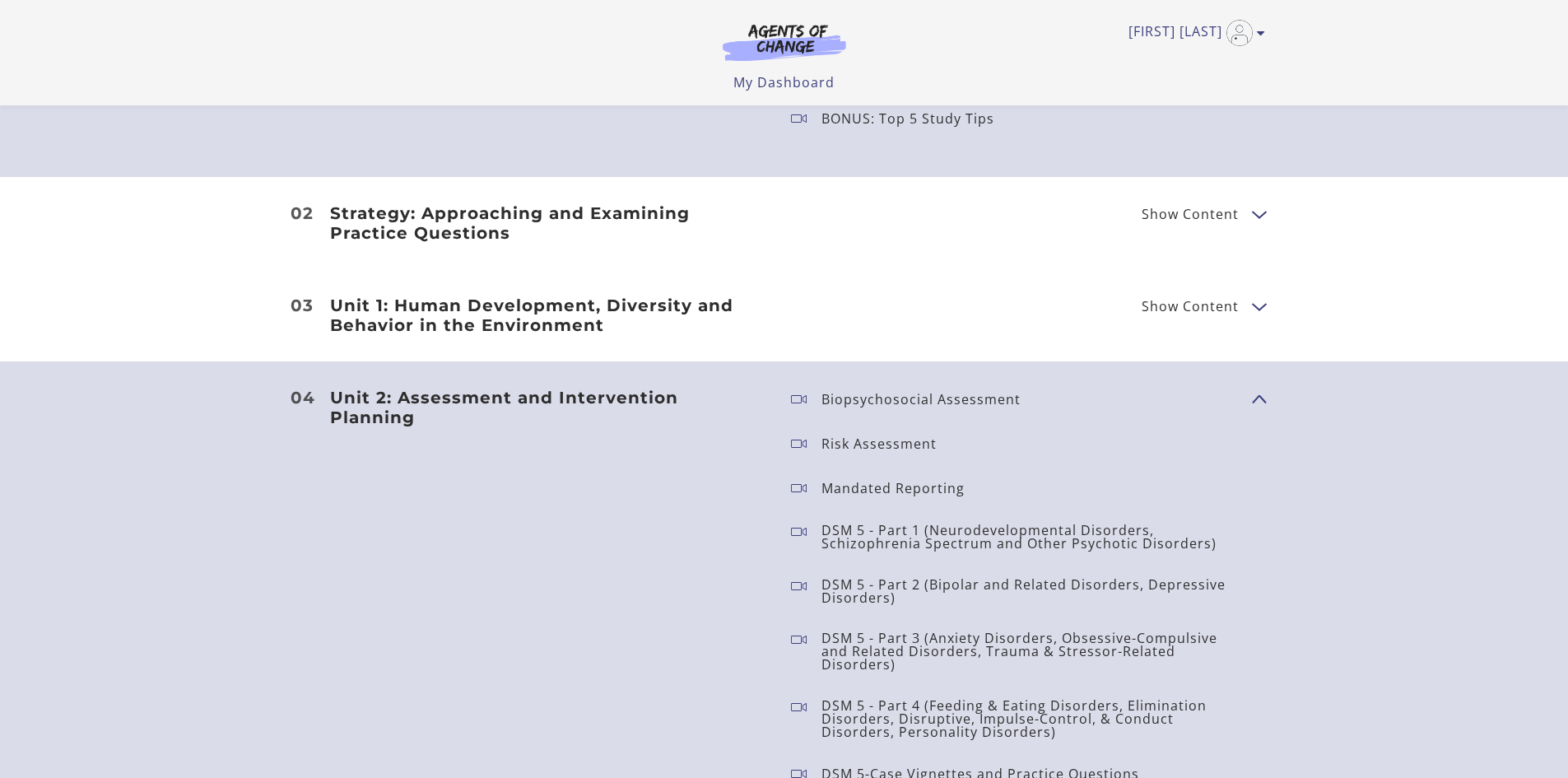scroll, scrollTop: 2141, scrollLeft: 0, axis: vertical 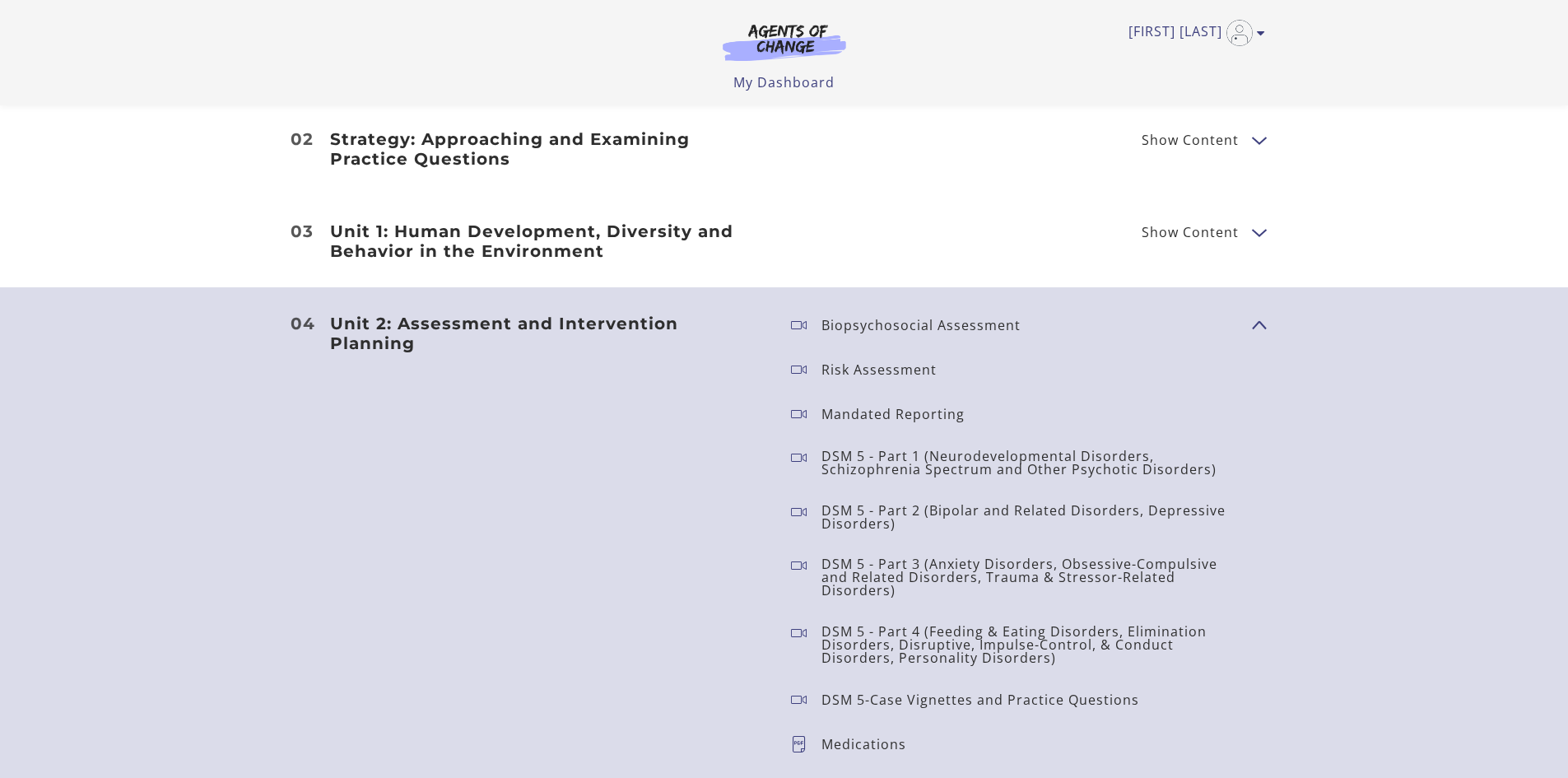 click on "Show Content" at bounding box center [1190, 232] 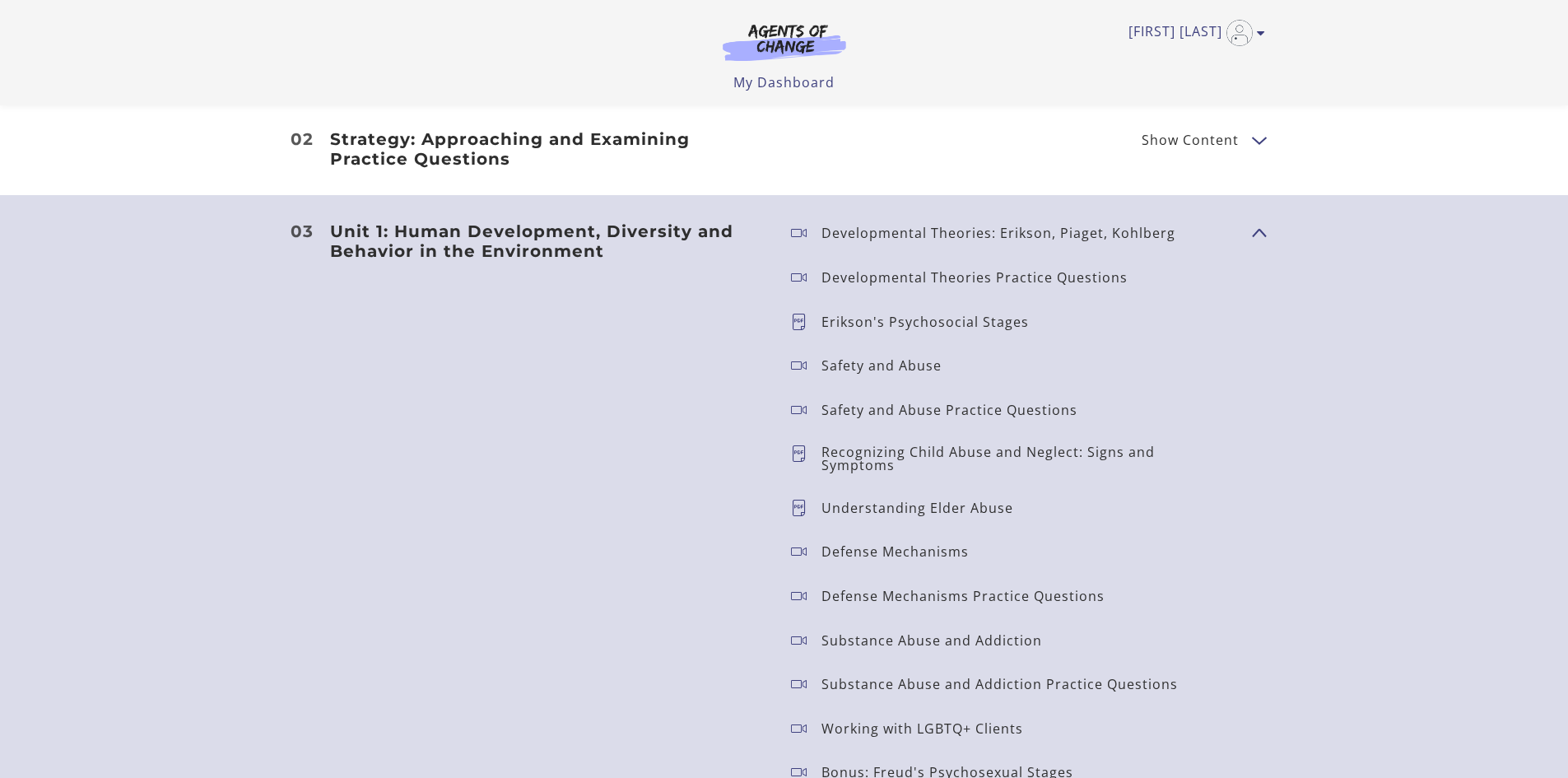 click at bounding box center (806, 322) 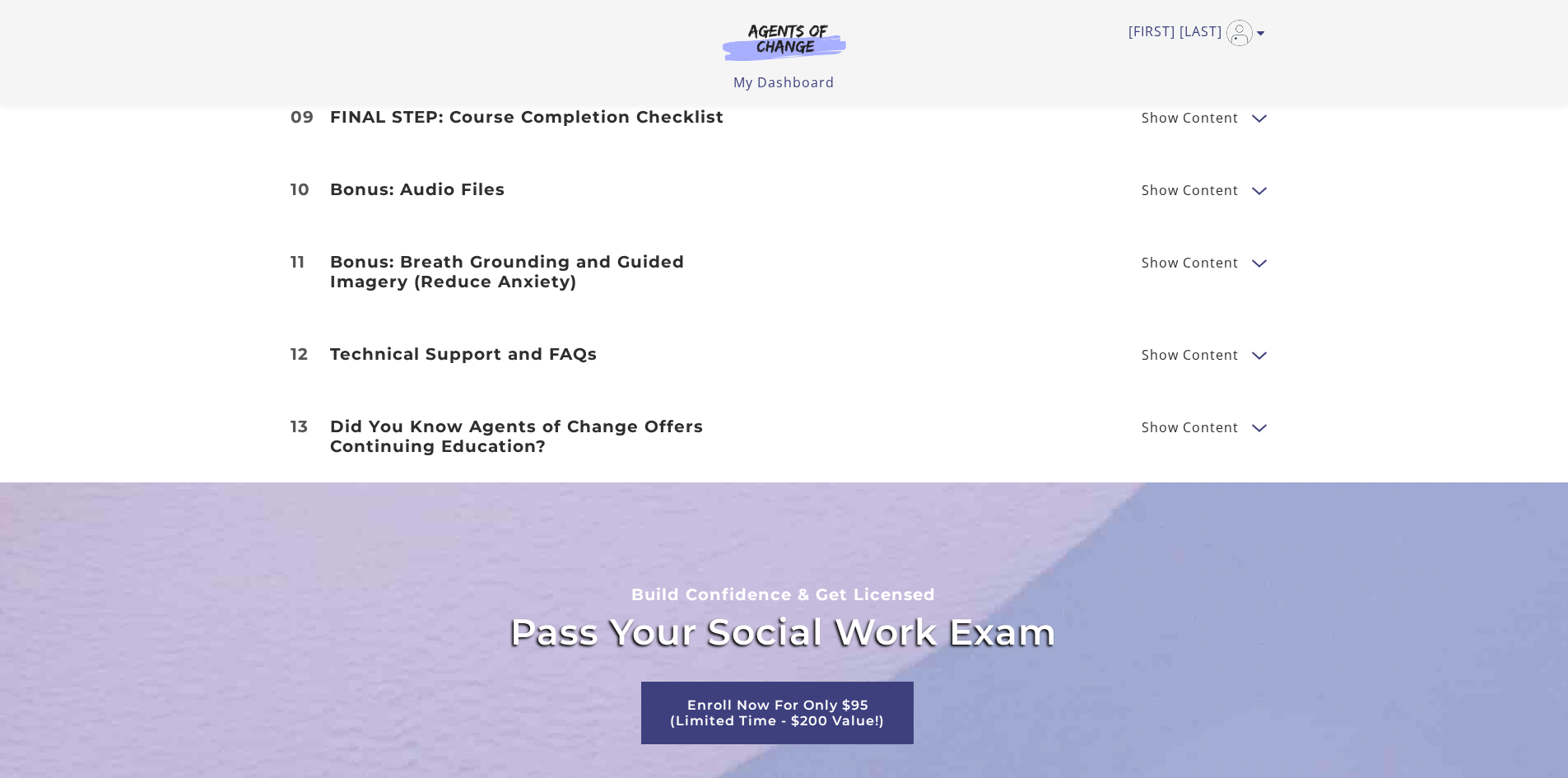 scroll, scrollTop: 4446, scrollLeft: 0, axis: vertical 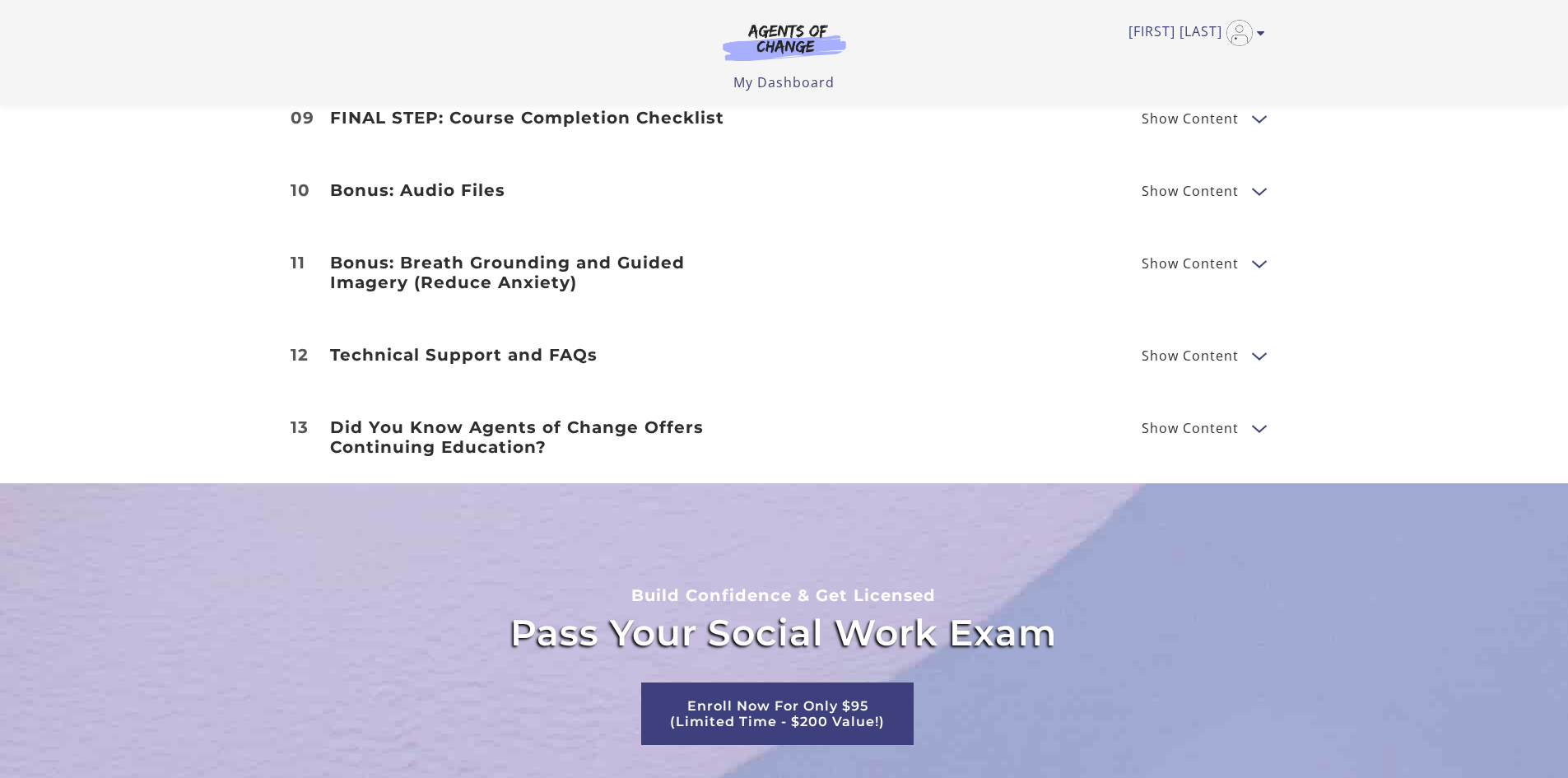 click on "Show Content" at bounding box center (1190, 428) 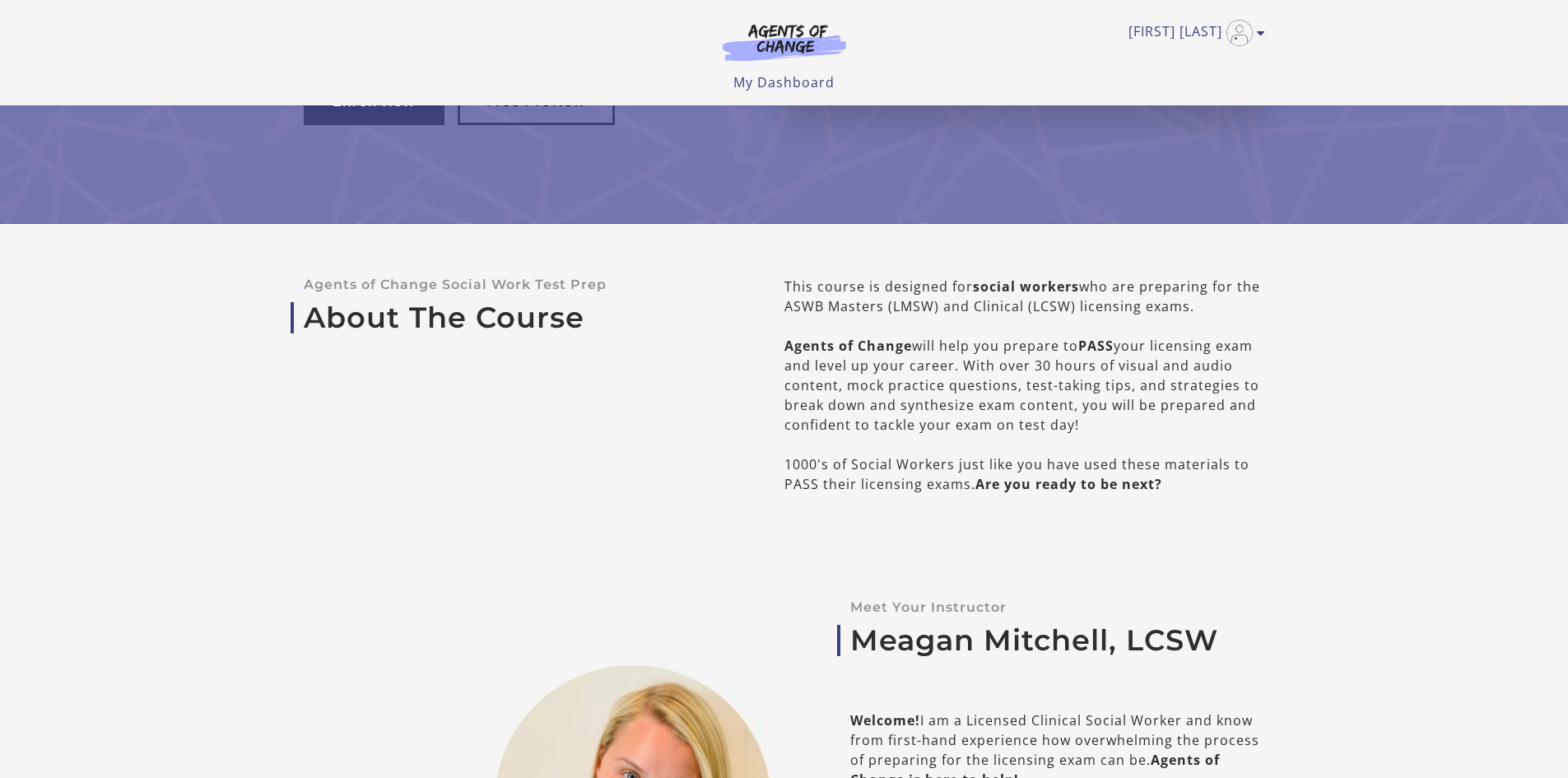 scroll, scrollTop: 0, scrollLeft: 0, axis: both 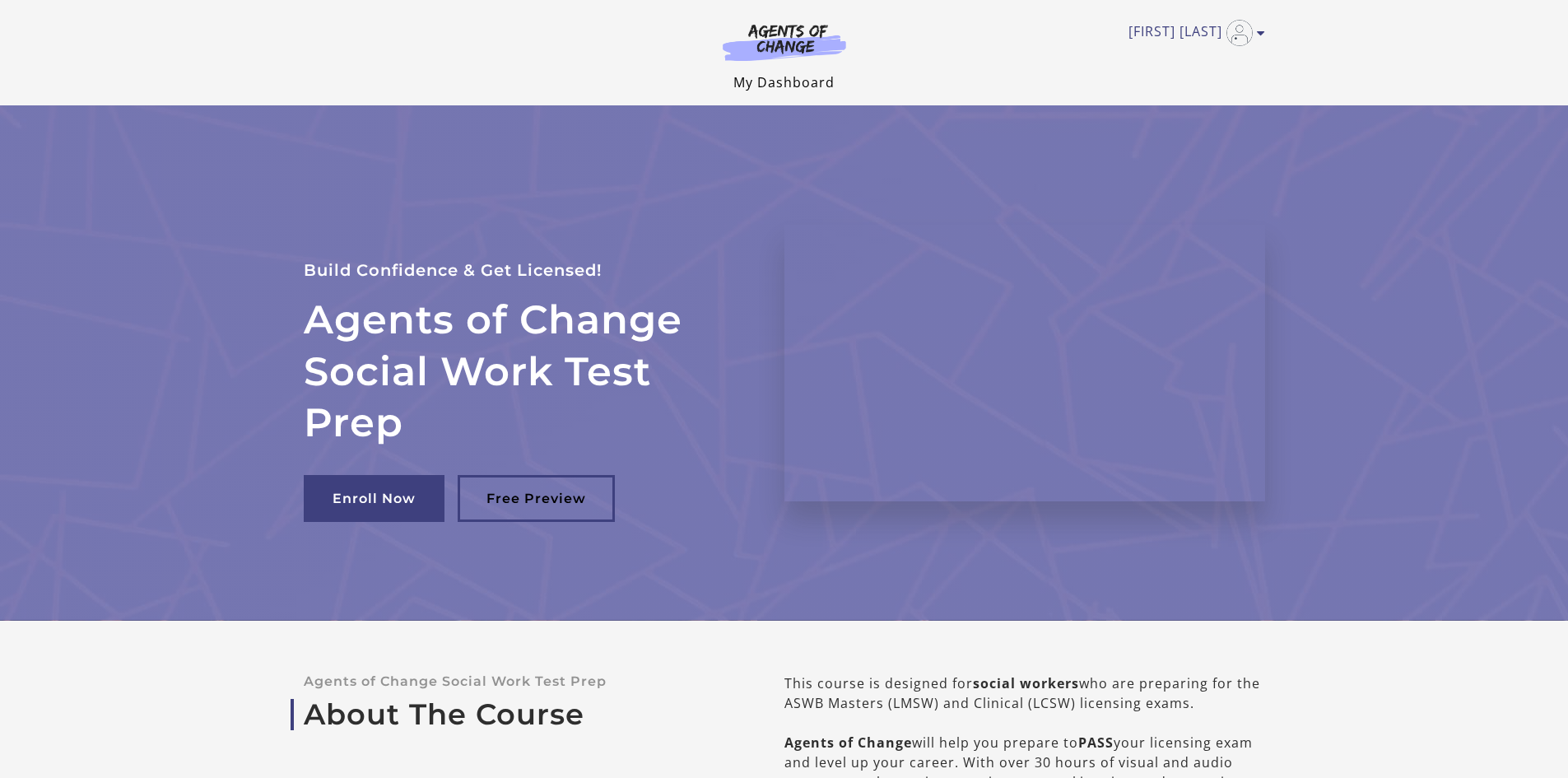click on "My Dashboard" at bounding box center (784, 82) 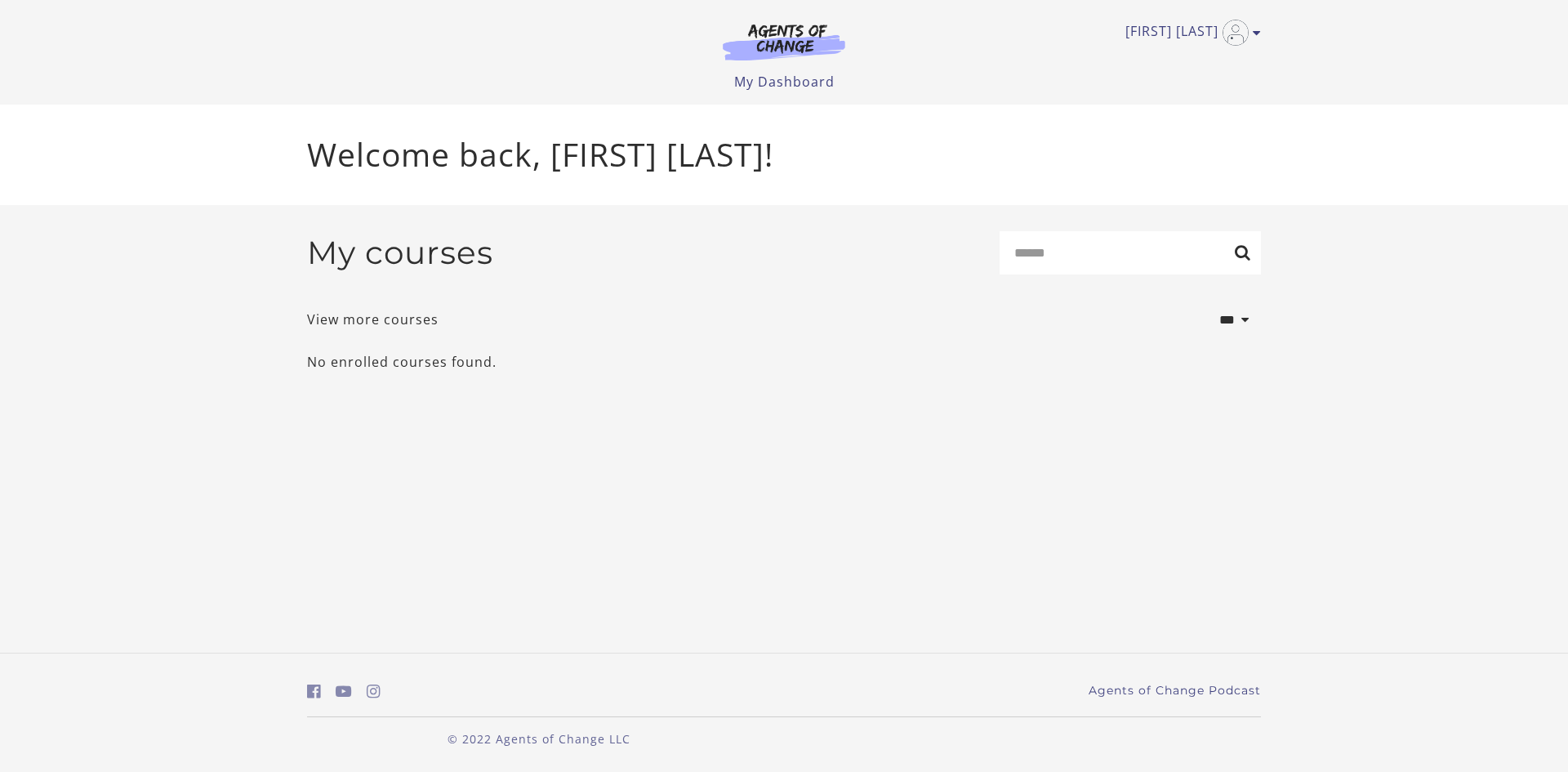 scroll, scrollTop: 0, scrollLeft: 0, axis: both 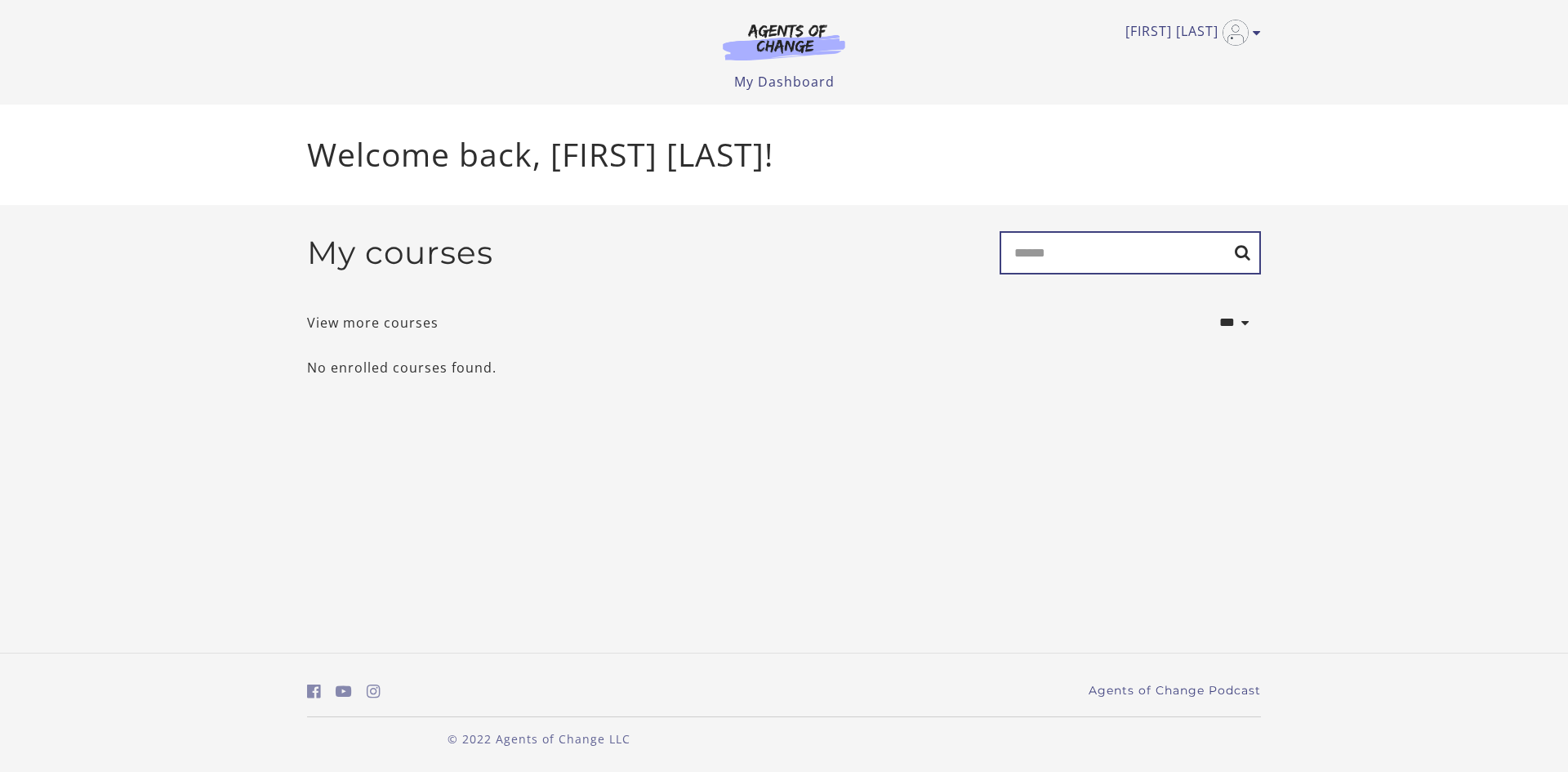 click on "Search" at bounding box center (1130, 252) 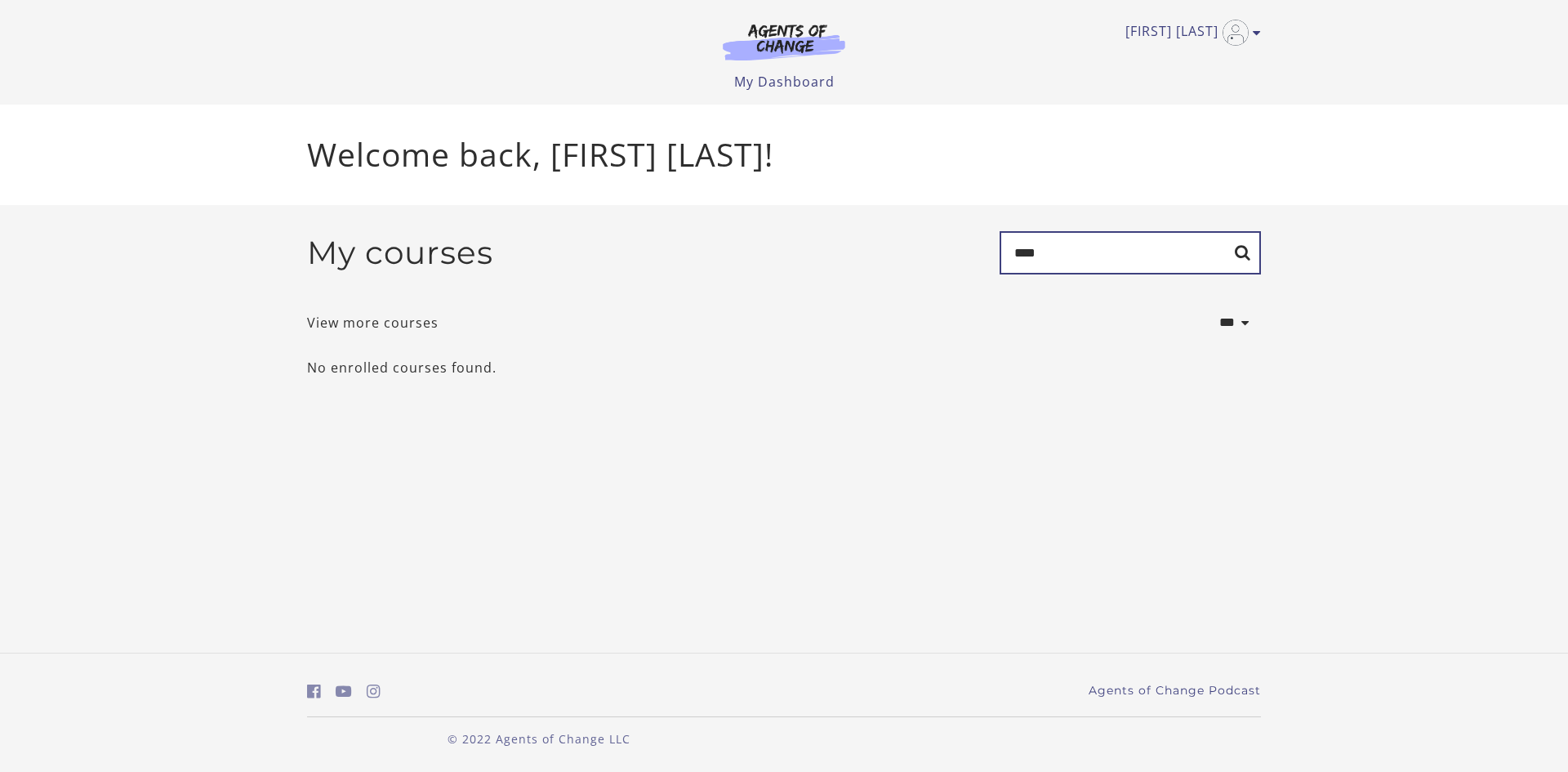 type on "****" 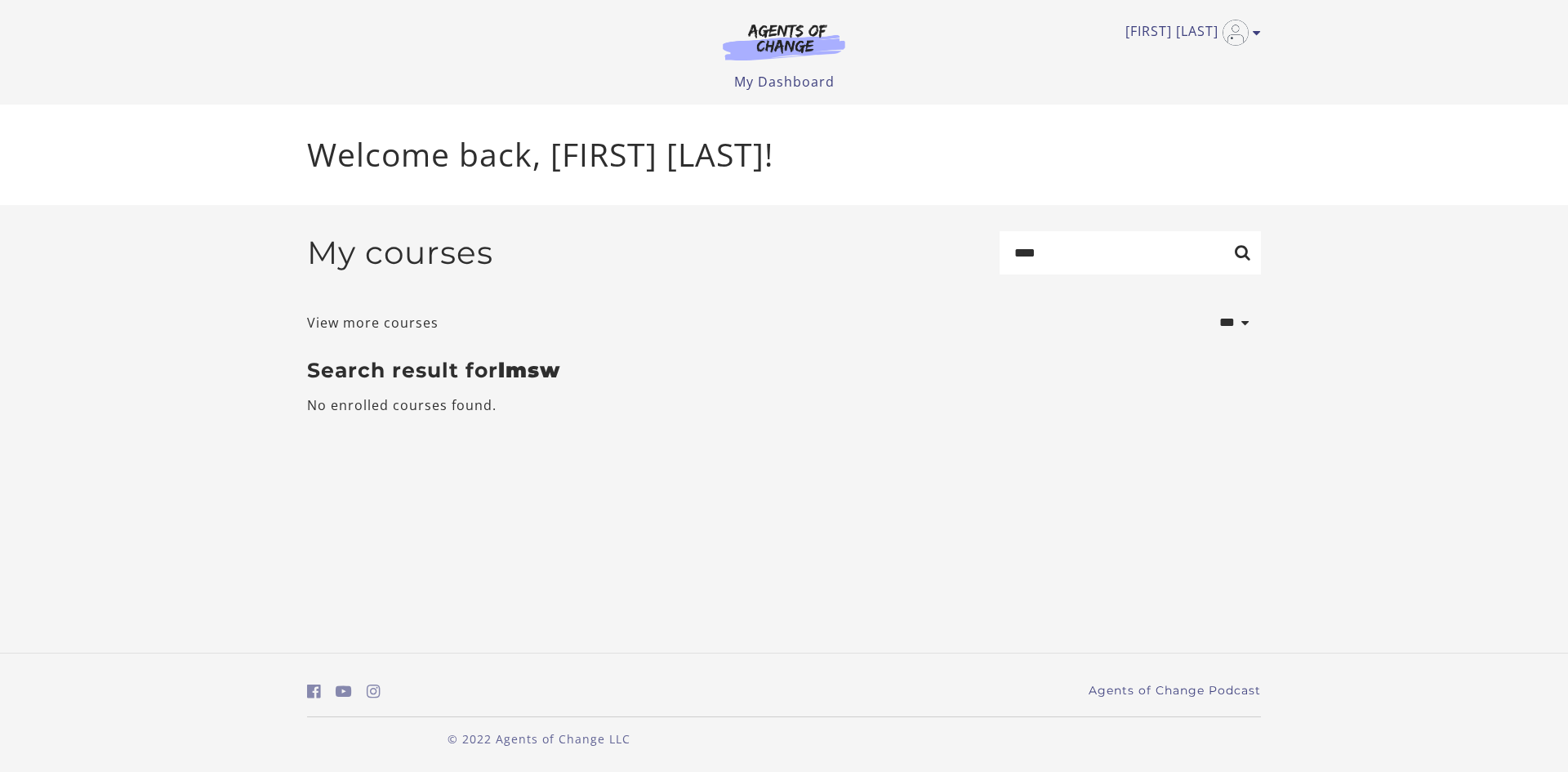 scroll, scrollTop: 0, scrollLeft: 0, axis: both 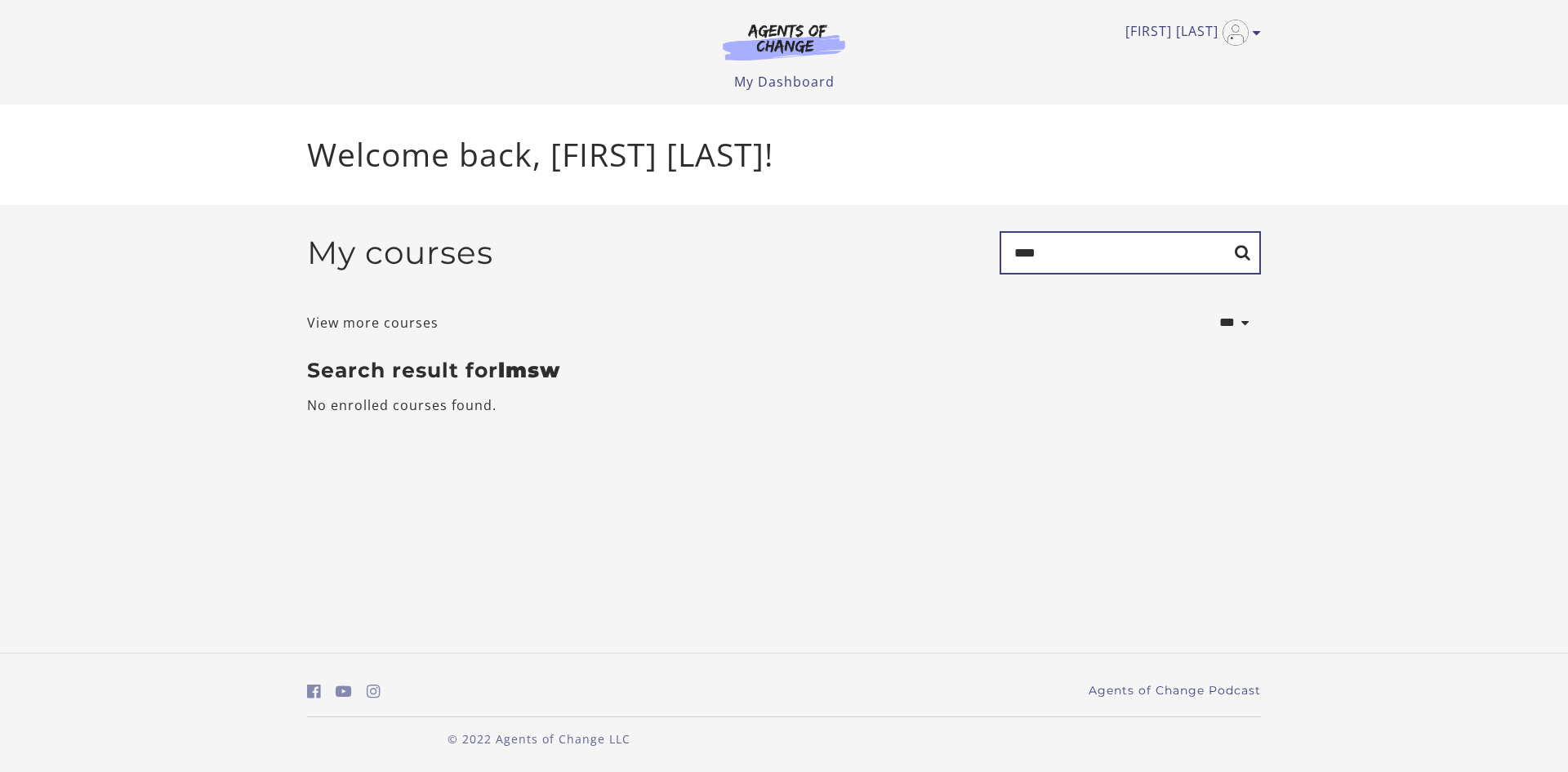 drag, startPoint x: 0, startPoint y: 0, endPoint x: 980, endPoint y: 244, distance: 1009.9188 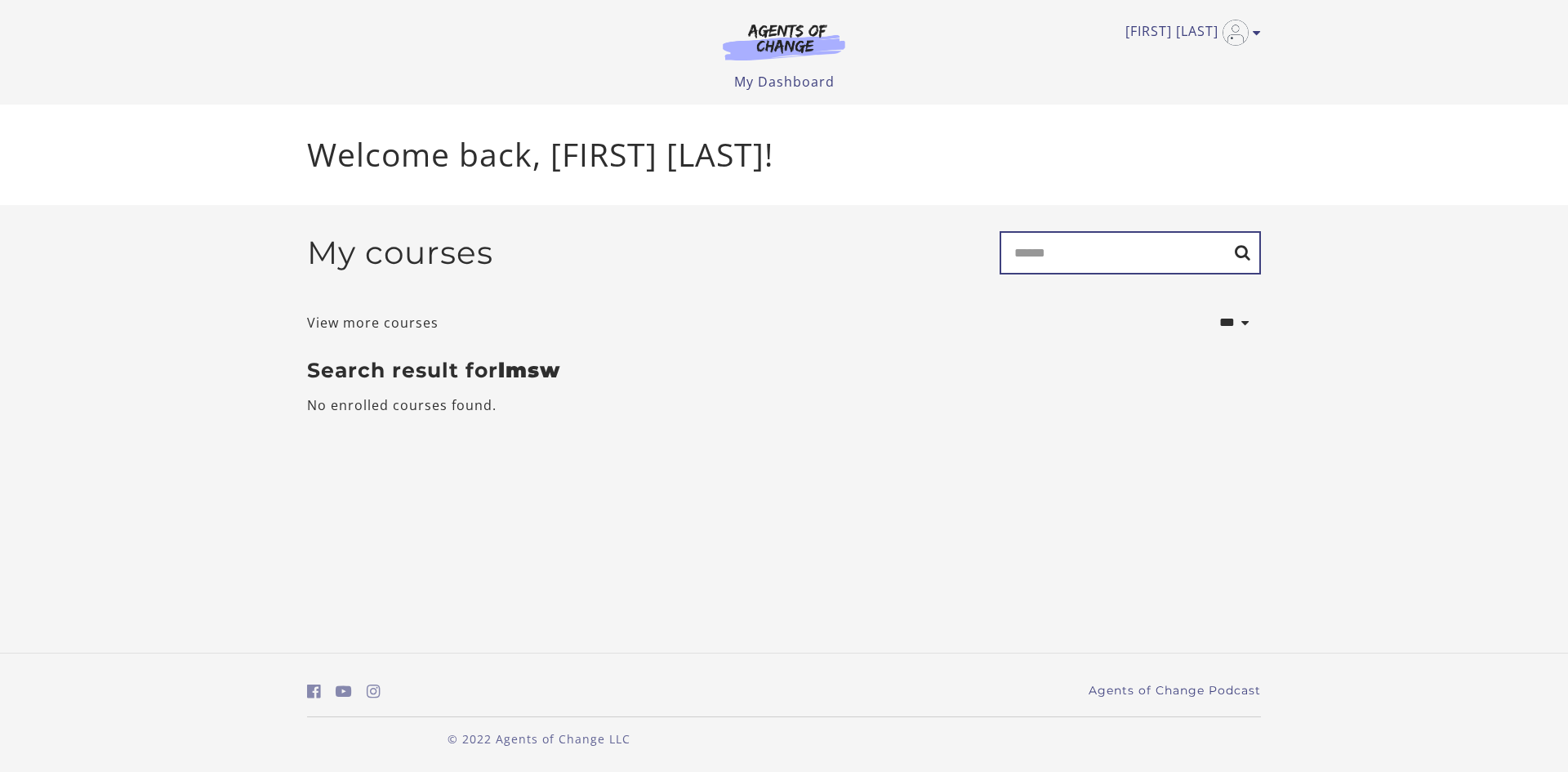 type 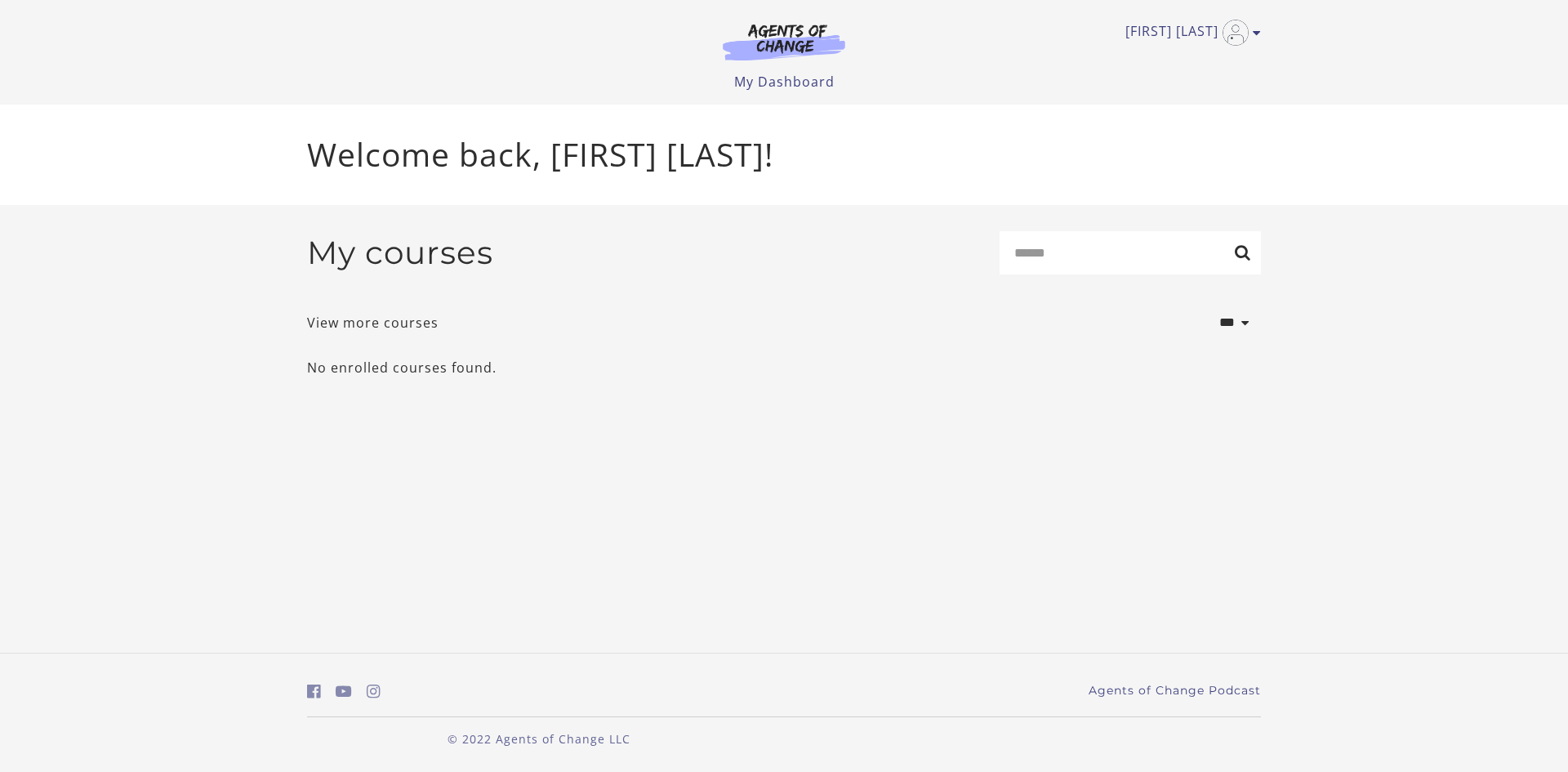 scroll, scrollTop: 0, scrollLeft: 0, axis: both 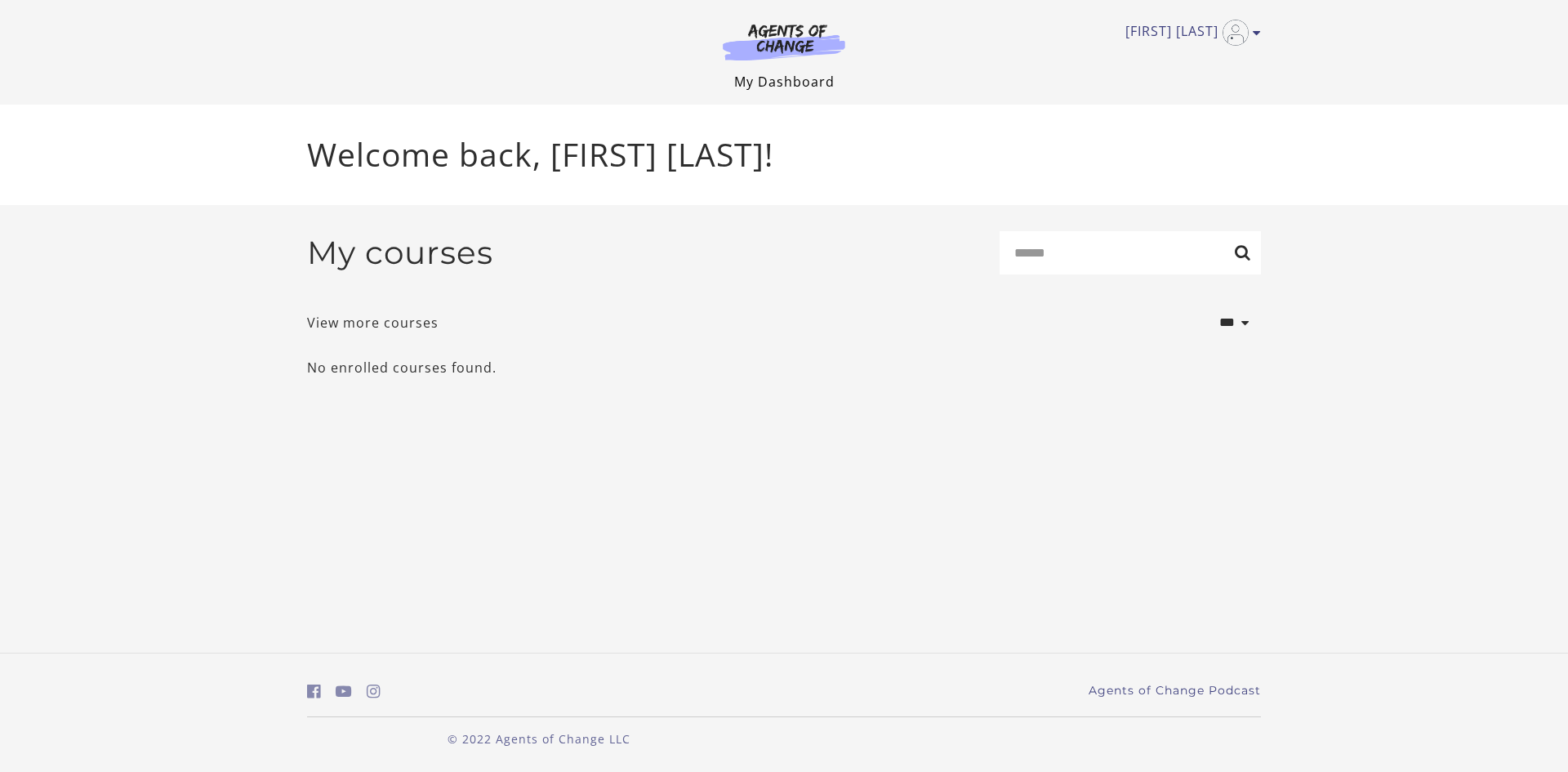 click on "My Dashboard" at bounding box center [784, 82] 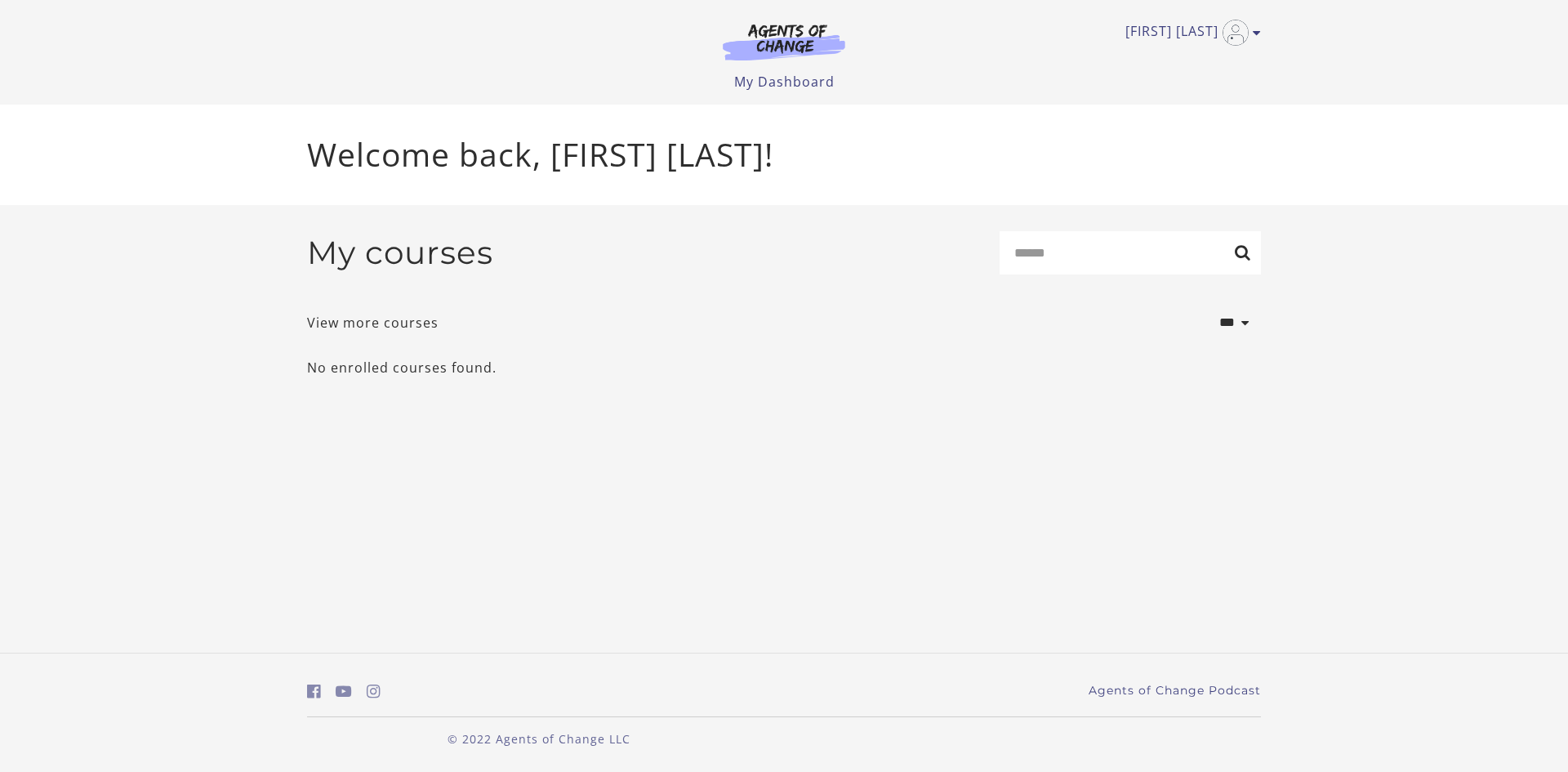 scroll, scrollTop: 0, scrollLeft: 0, axis: both 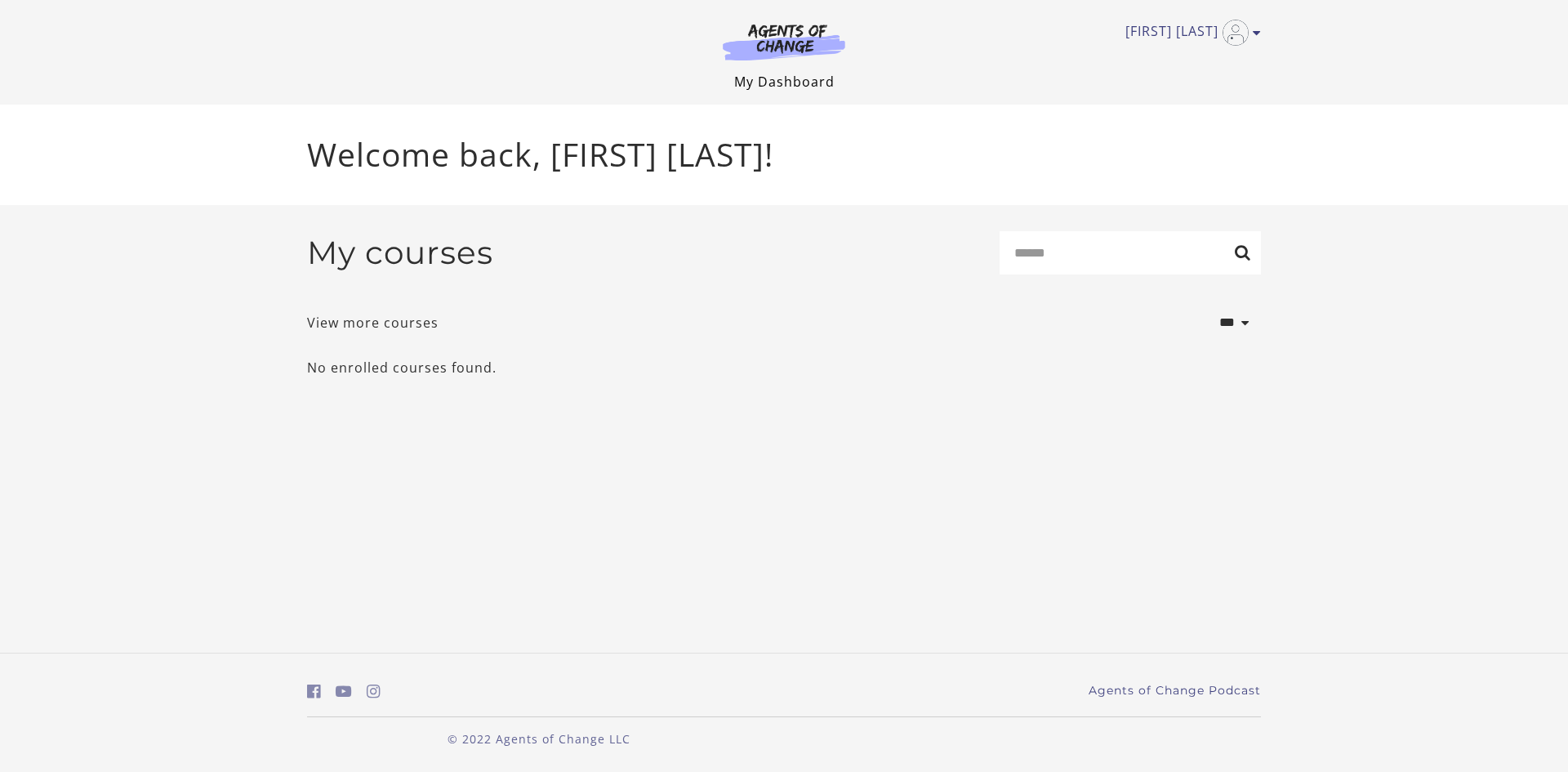 click on "My Dashboard" at bounding box center [784, 82] 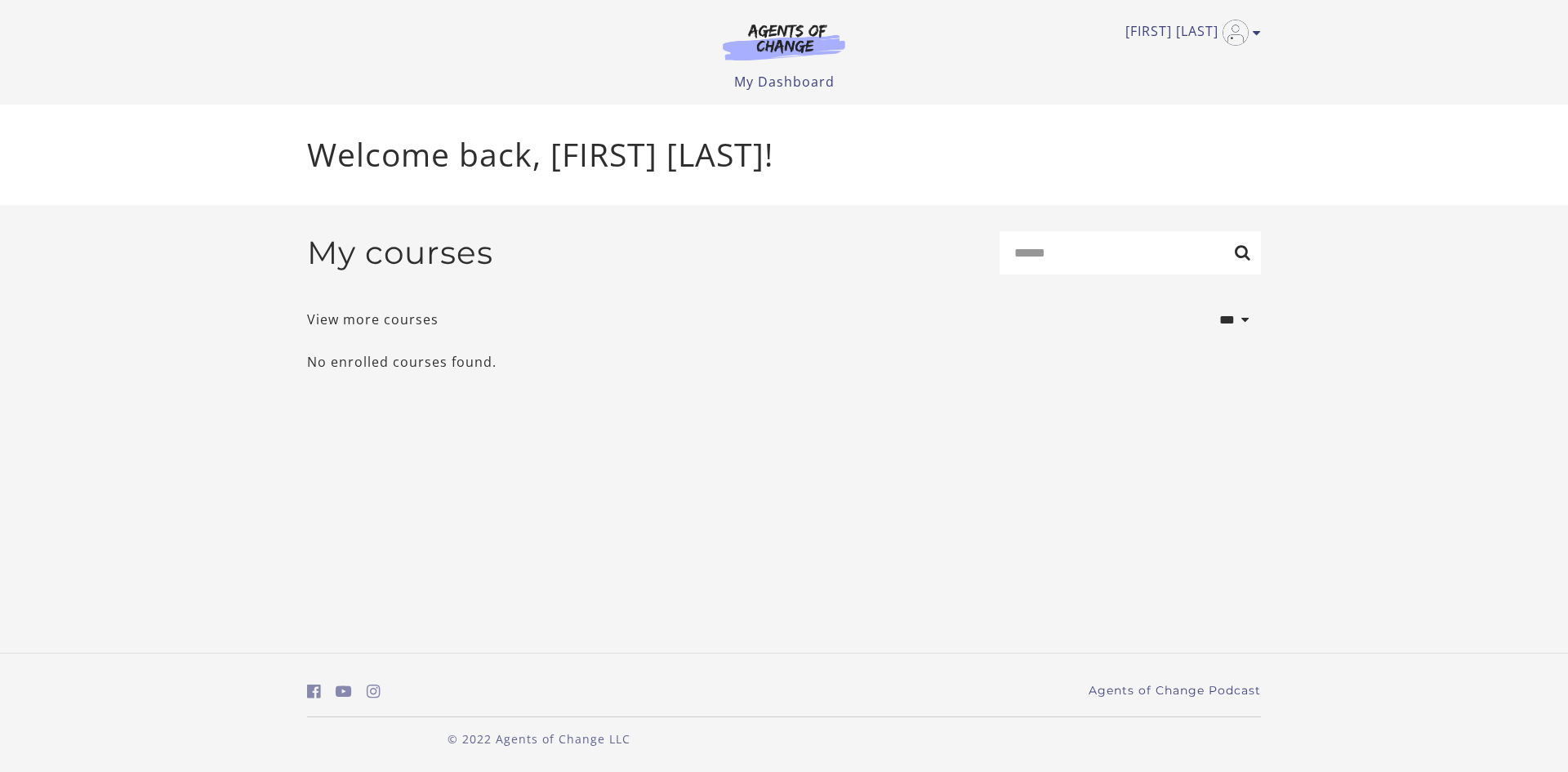 scroll, scrollTop: 0, scrollLeft: 0, axis: both 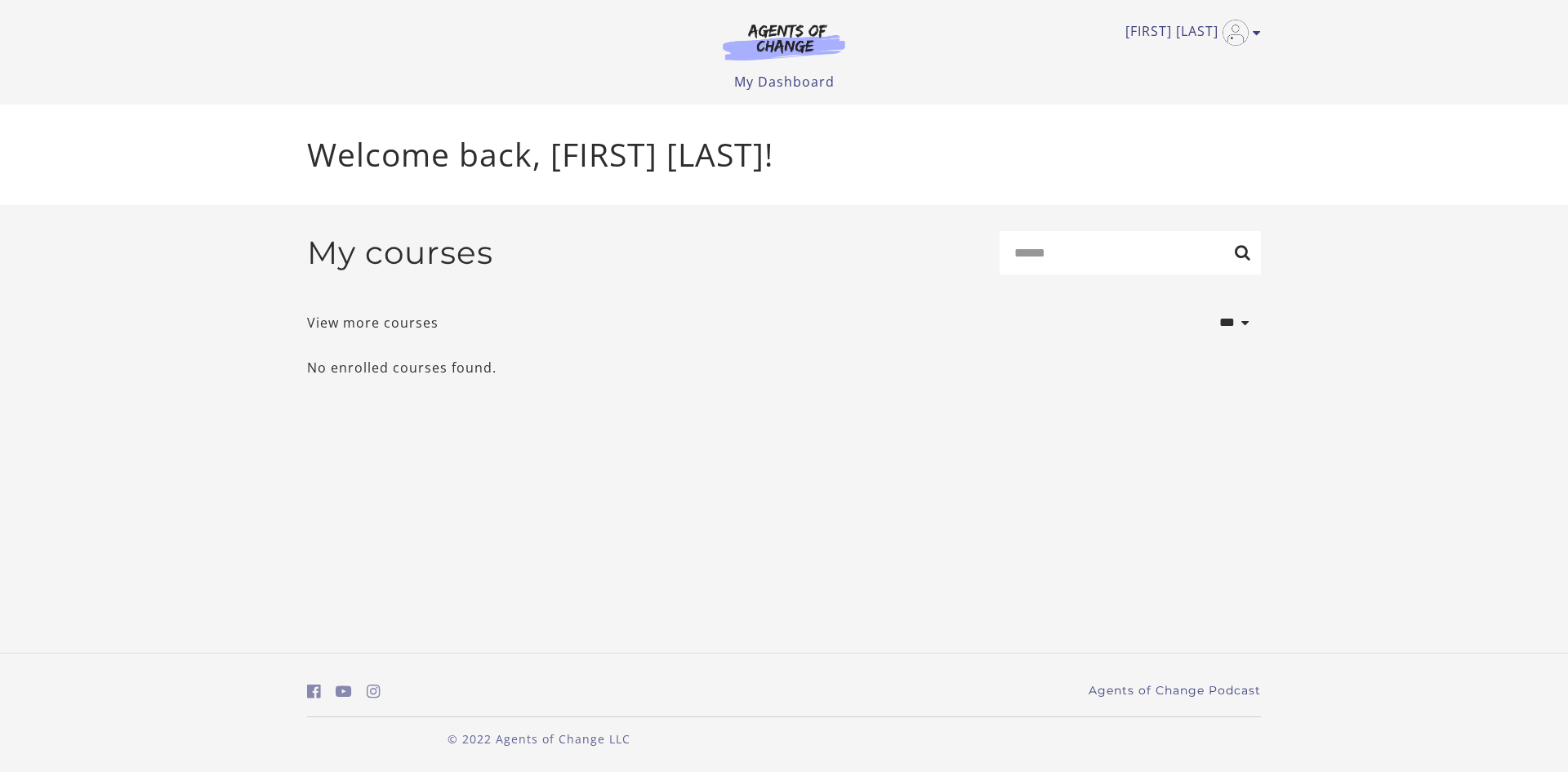 click on "My Dashboard" at bounding box center [784, 82] 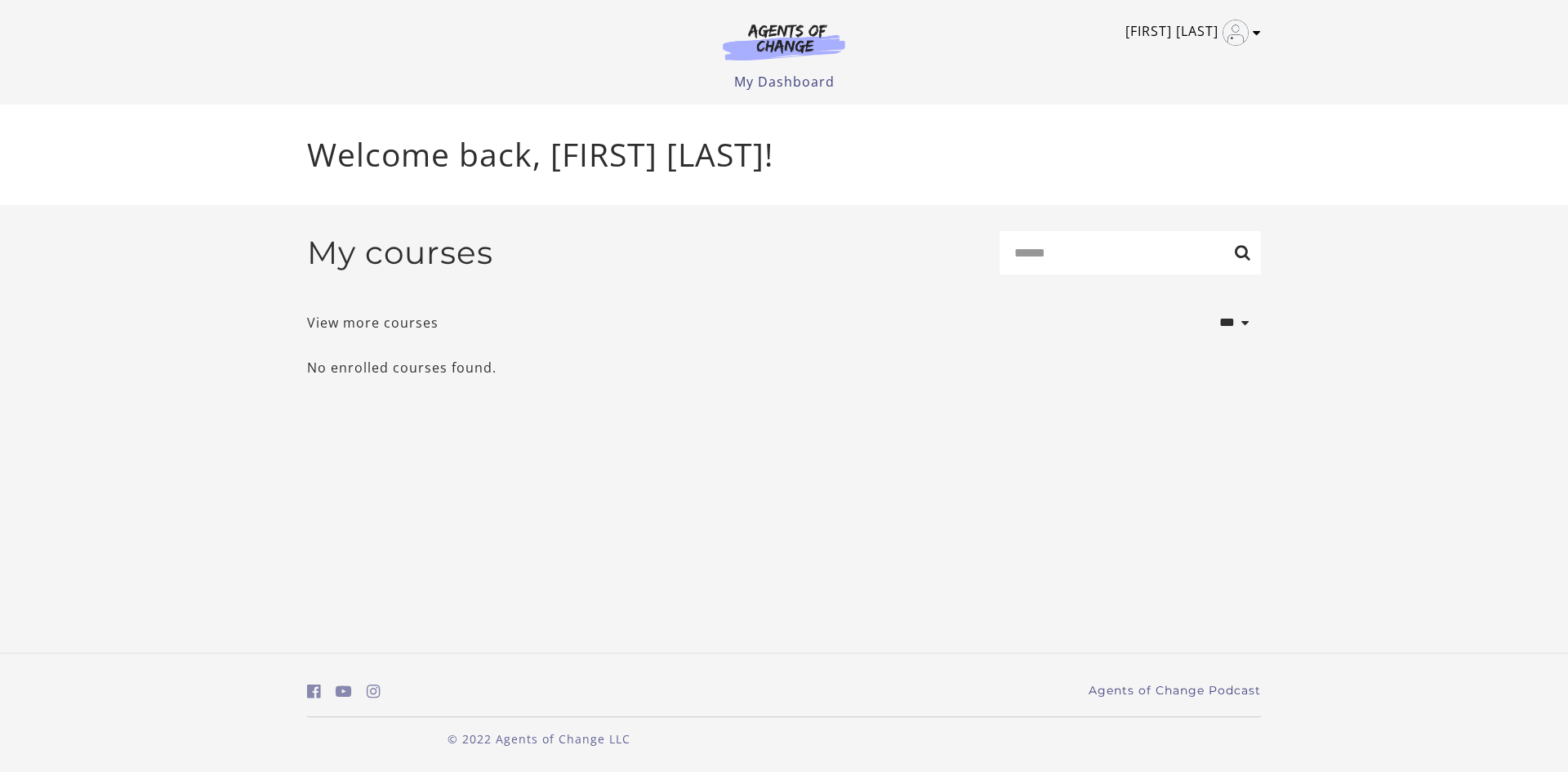 click on "[FIRST] [LAST]" at bounding box center (1189, 33) 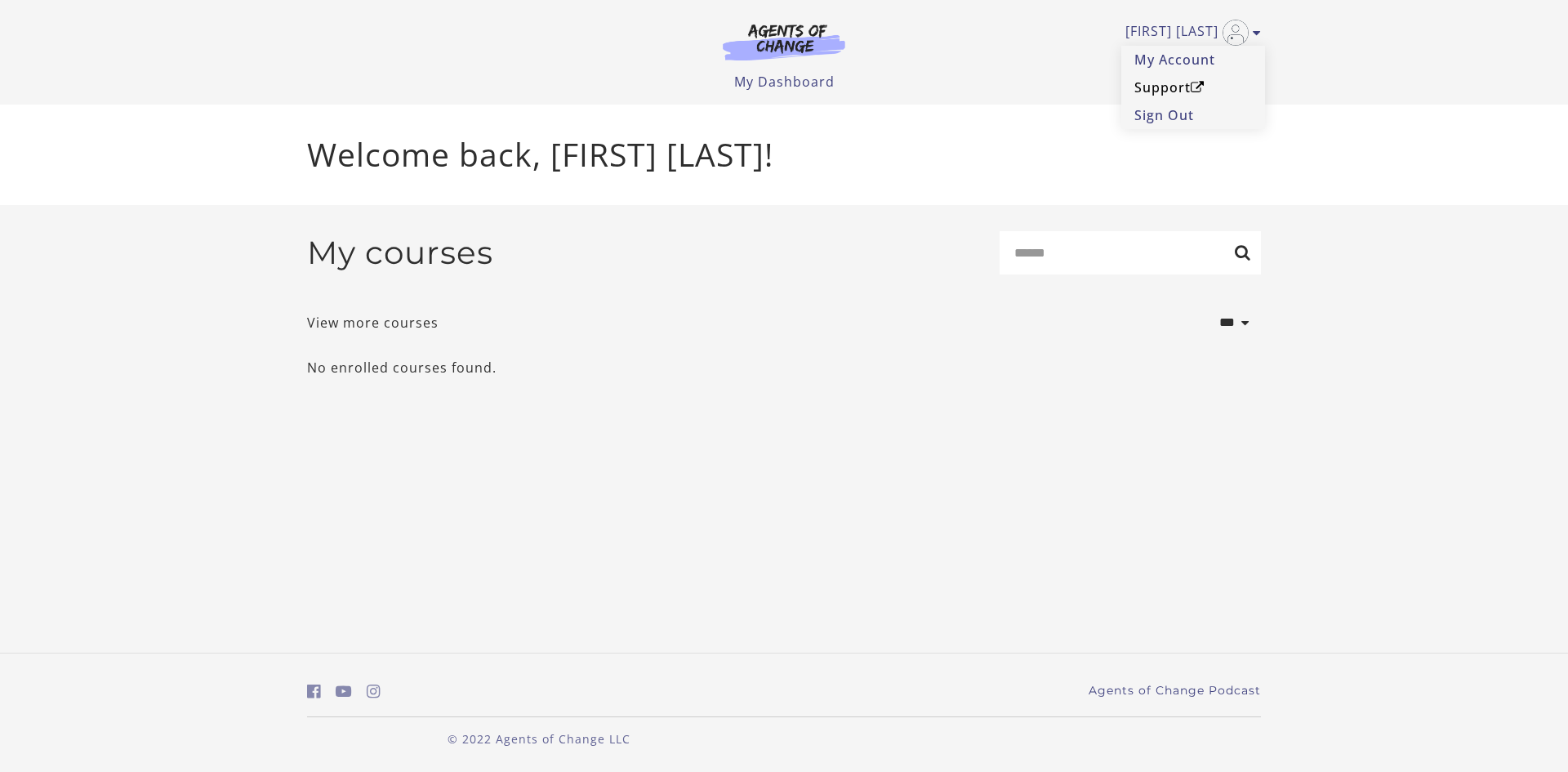 click on "Support" at bounding box center [1193, 87] 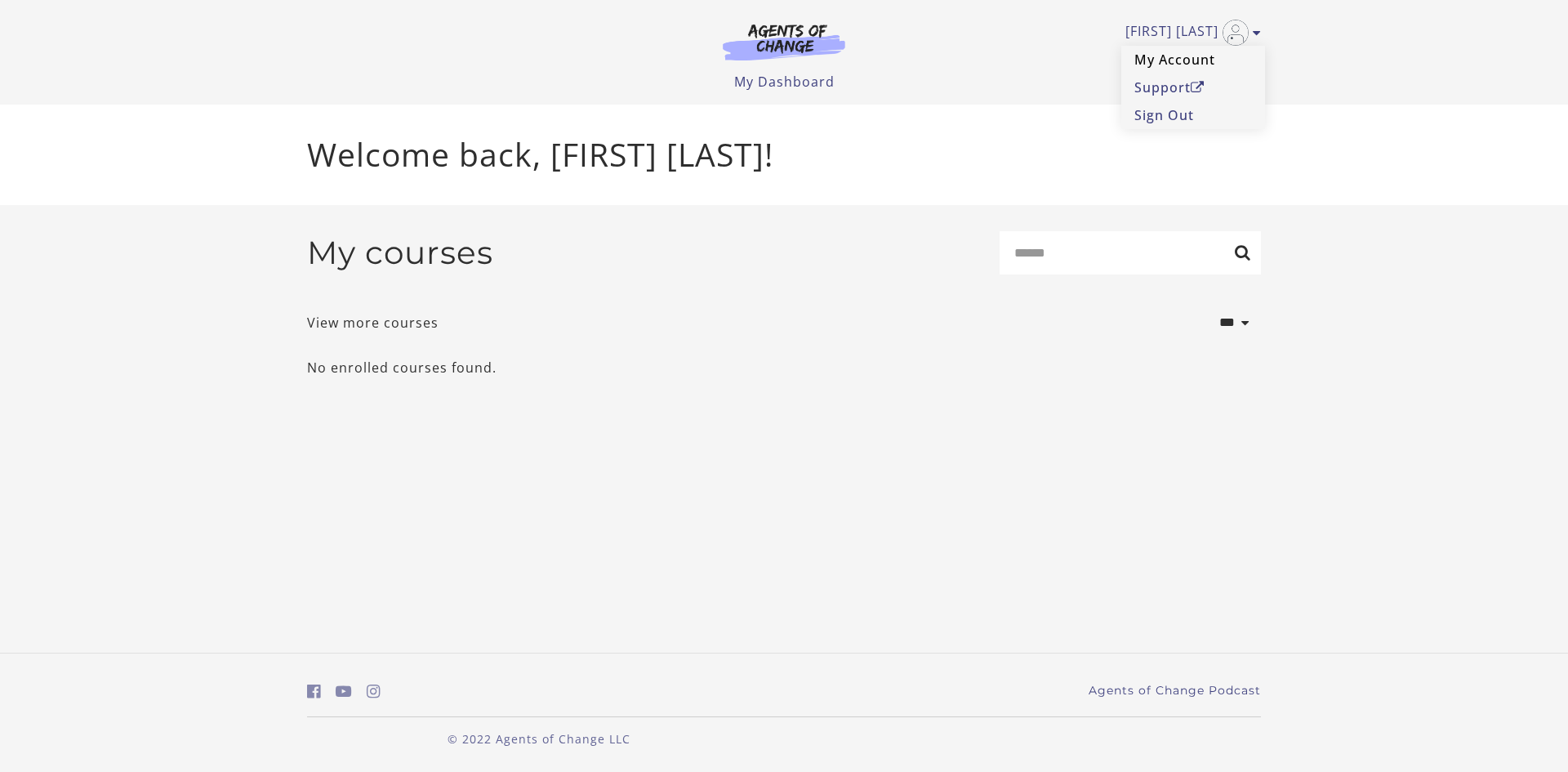 click on "My Account" at bounding box center (1193, 60) 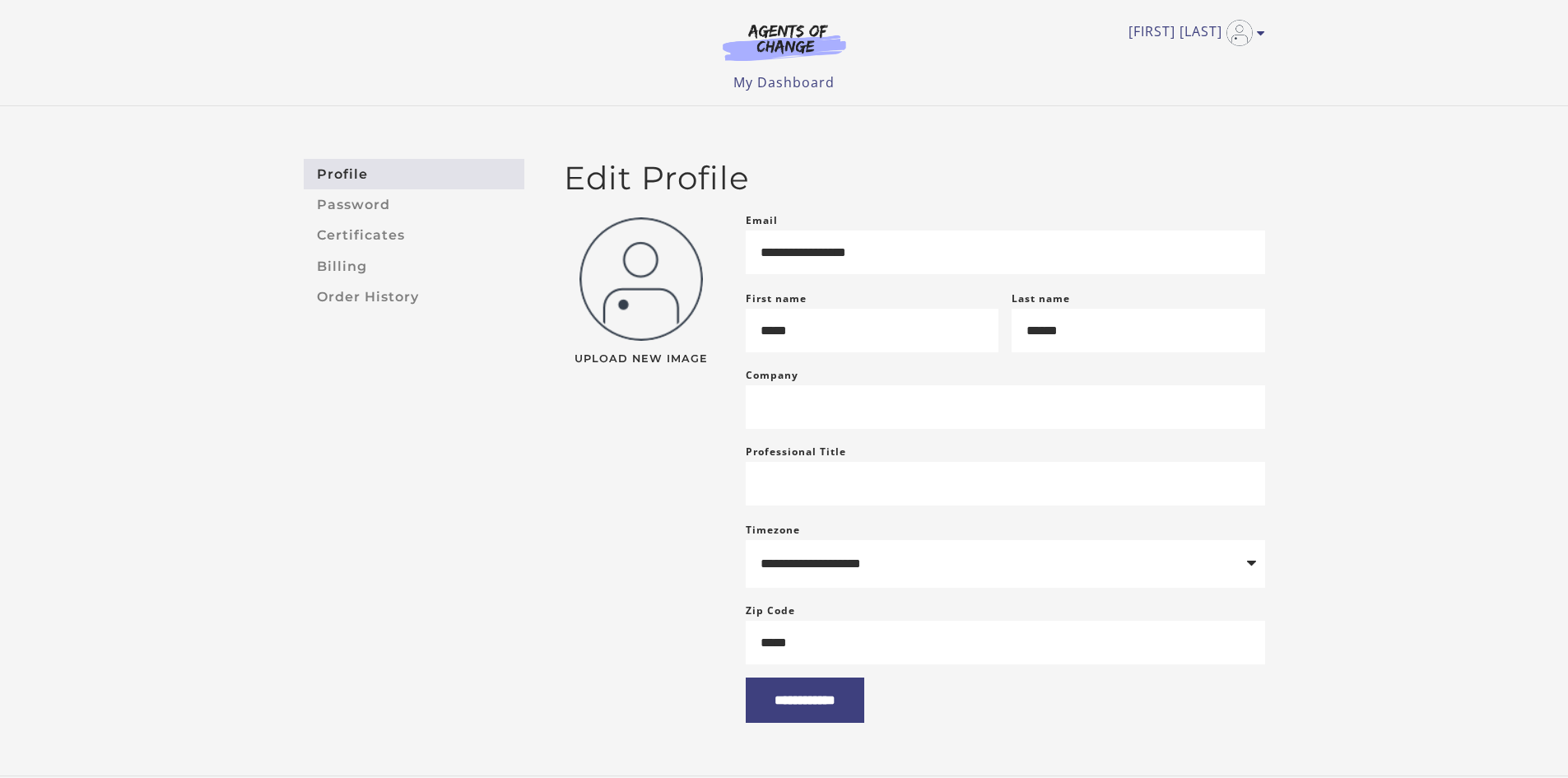 scroll, scrollTop: 0, scrollLeft: 0, axis: both 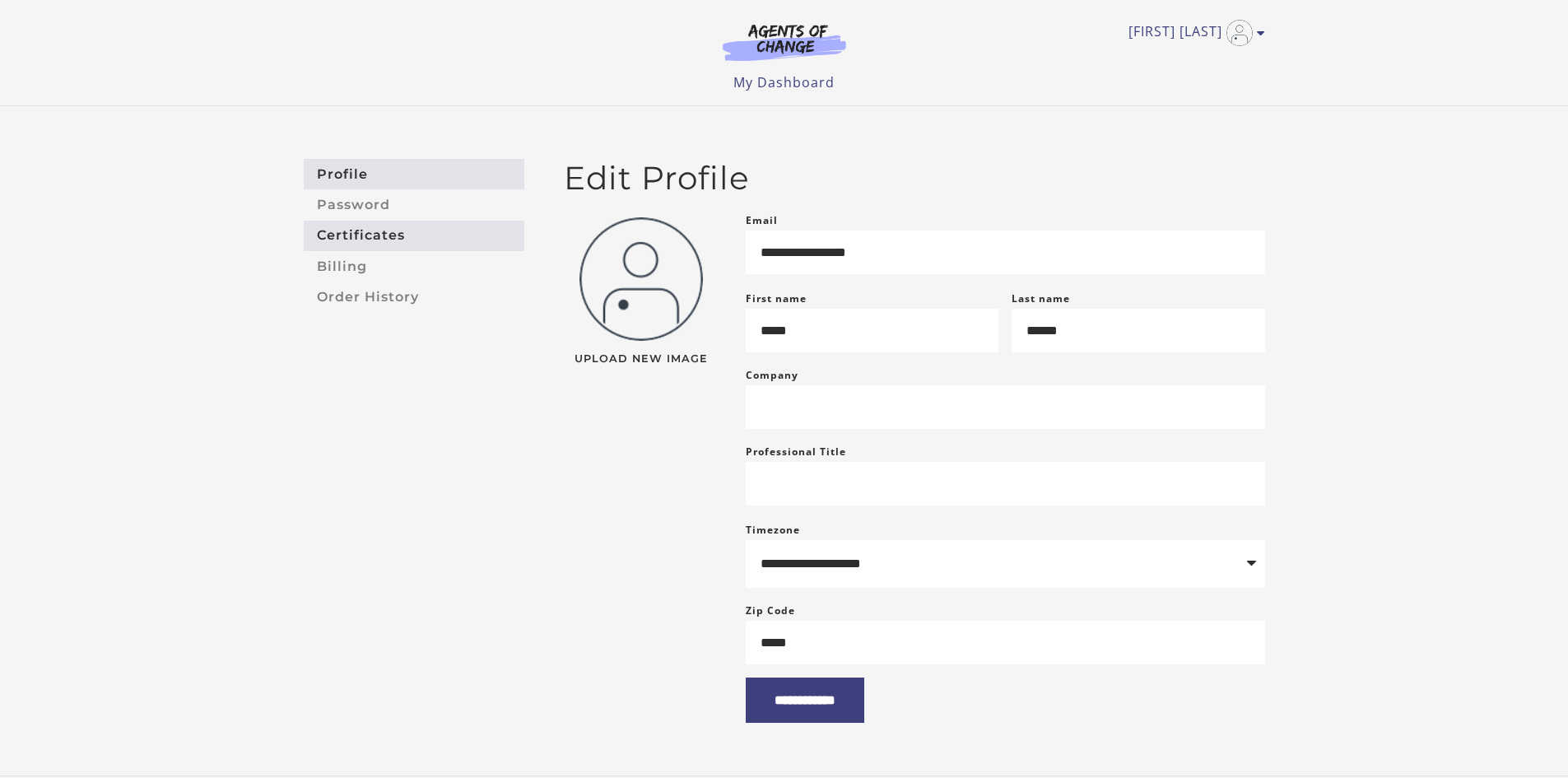 click on "Certificates" at bounding box center (414, 235) 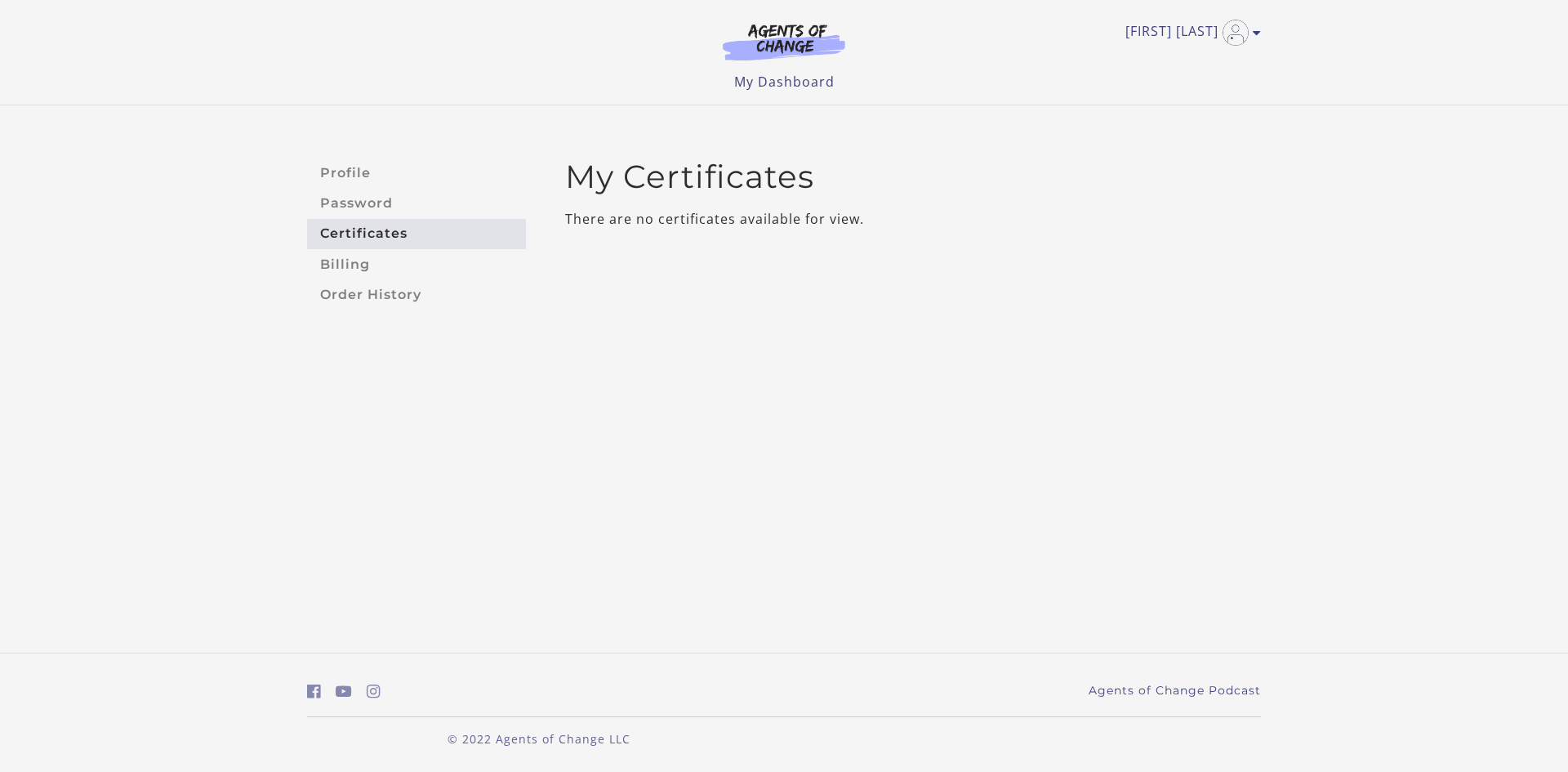 scroll, scrollTop: 0, scrollLeft: 0, axis: both 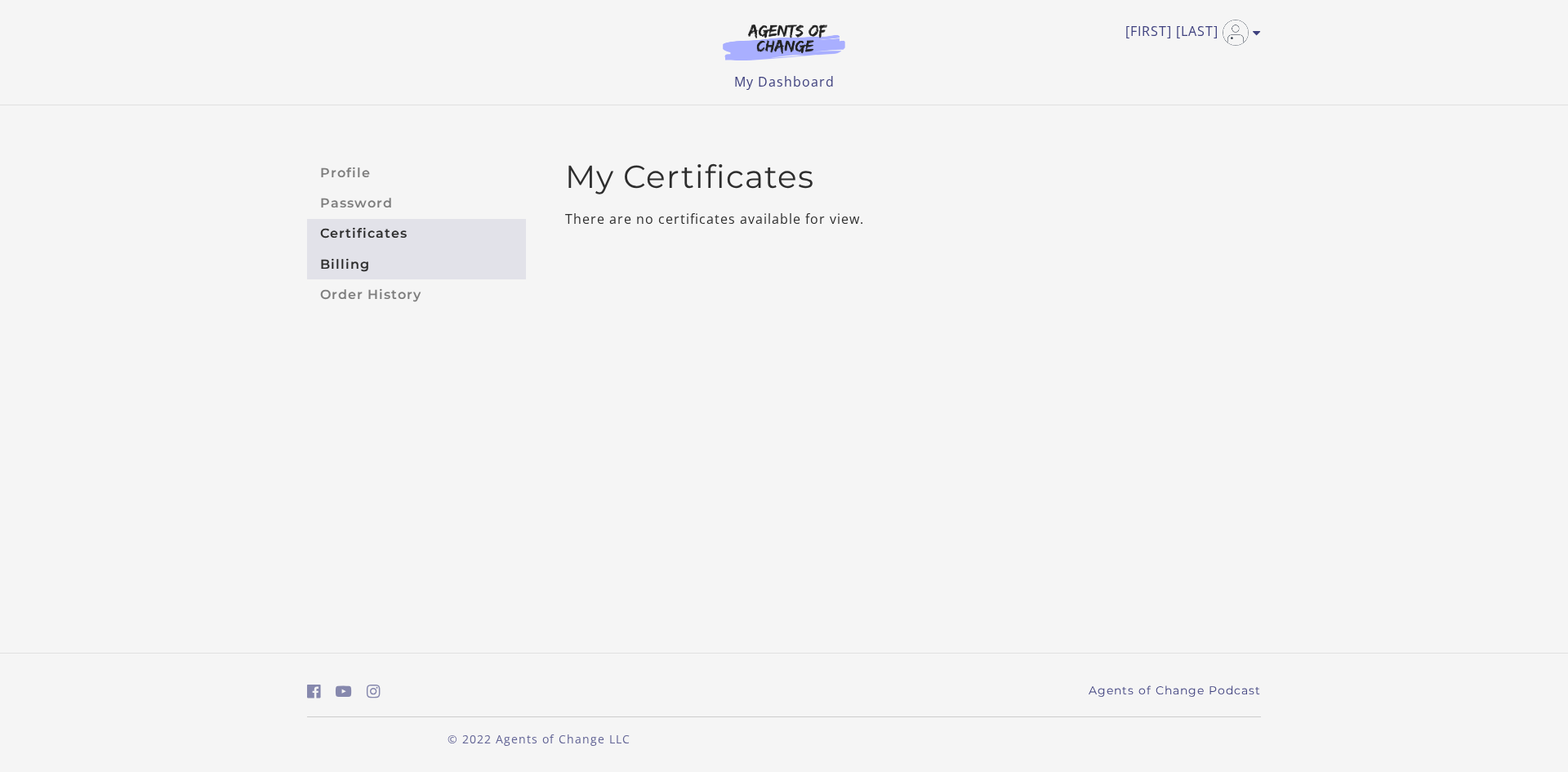 click on "Billing" at bounding box center (416, 264) 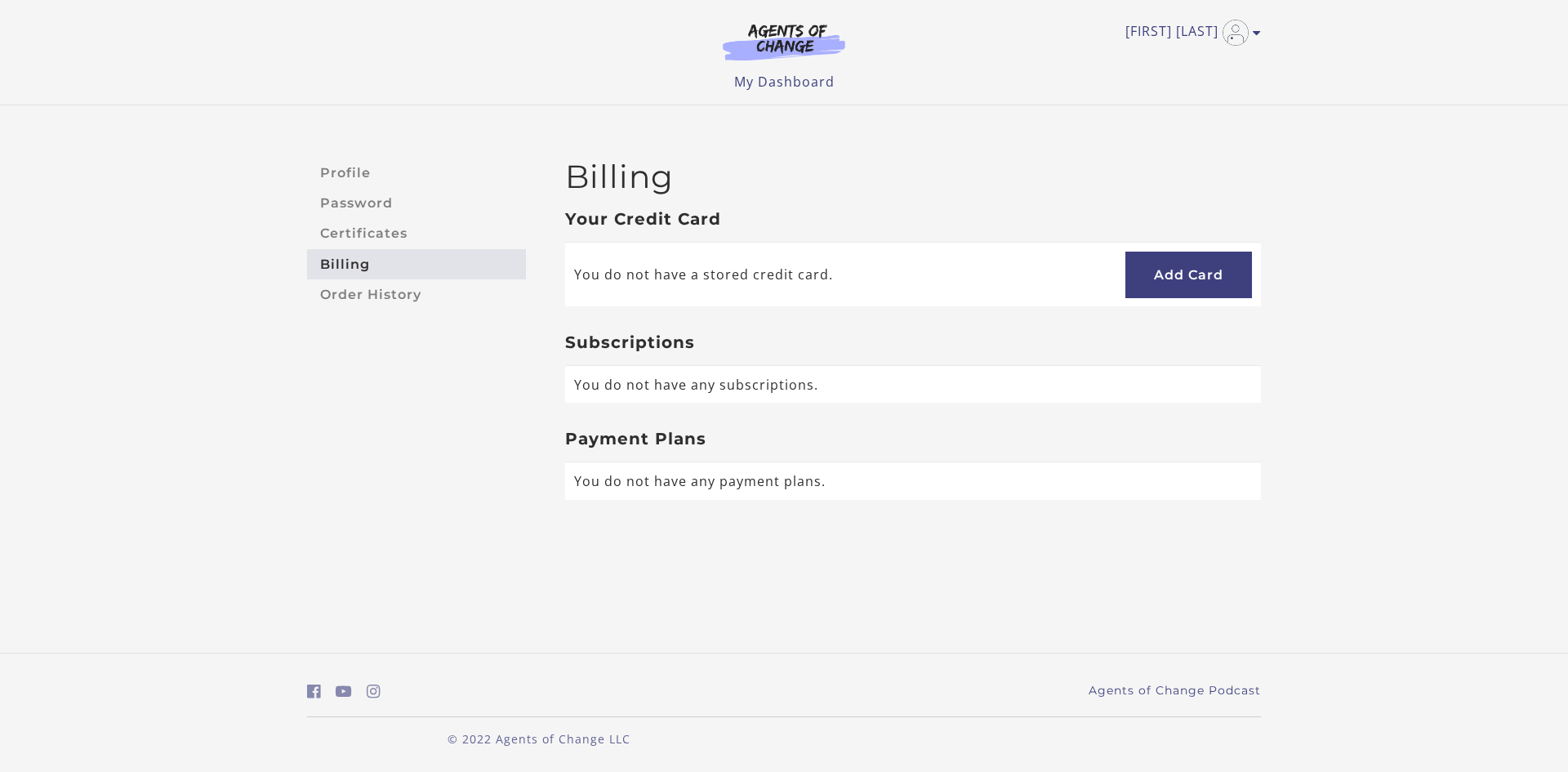 scroll, scrollTop: 0, scrollLeft: 0, axis: both 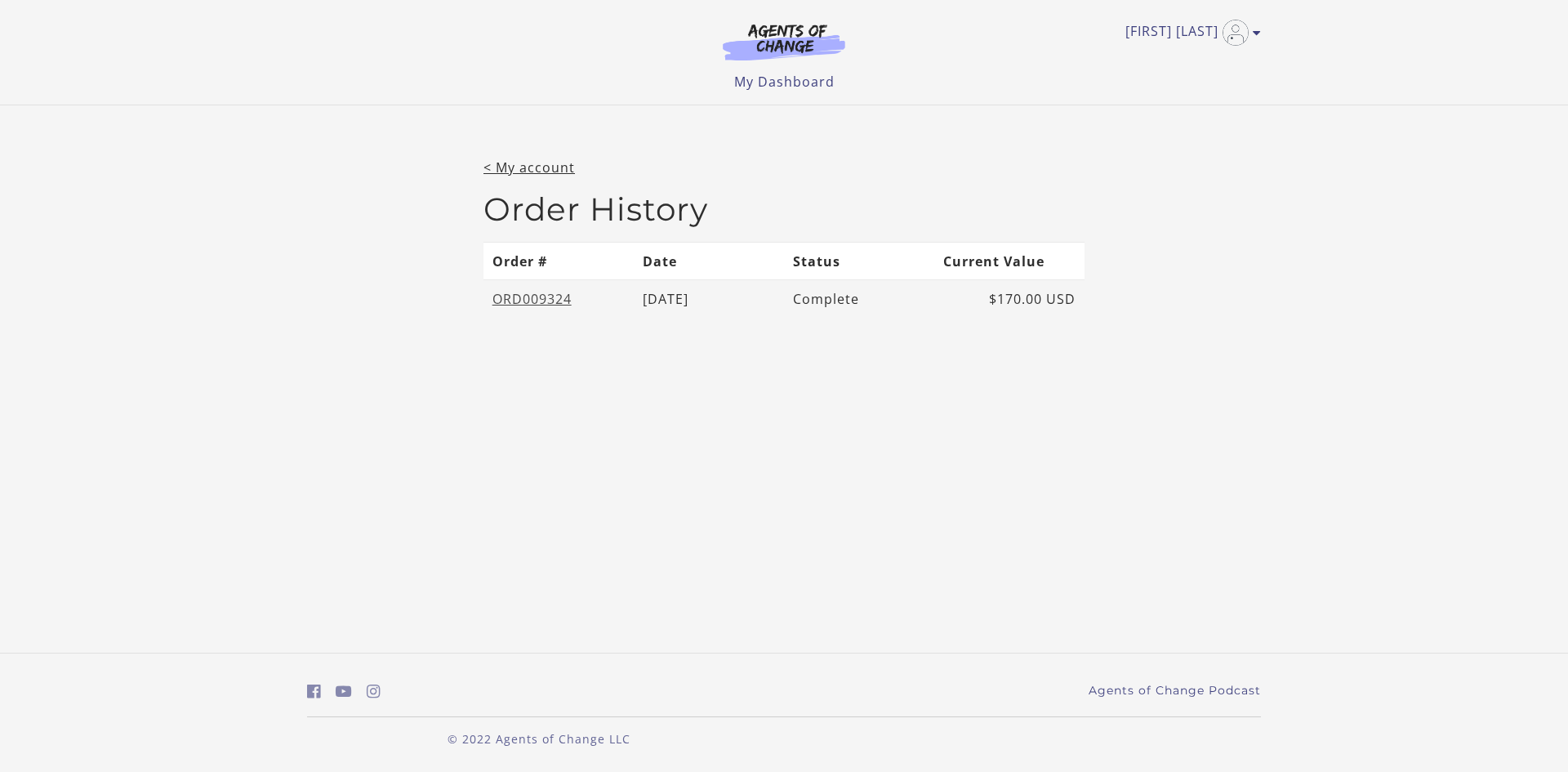 click on "ORD009324" at bounding box center (532, 299) 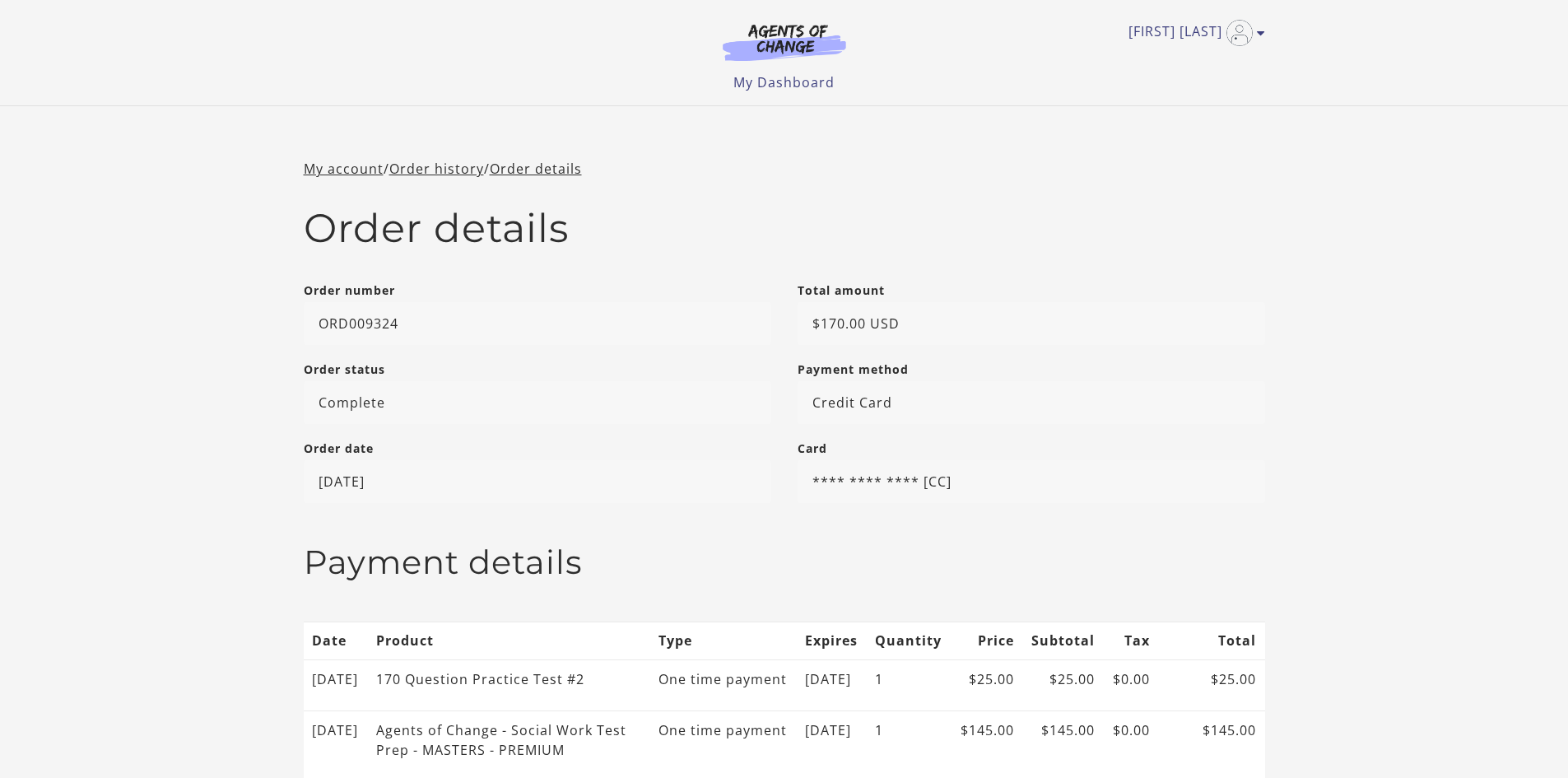 scroll, scrollTop: 0, scrollLeft: 0, axis: both 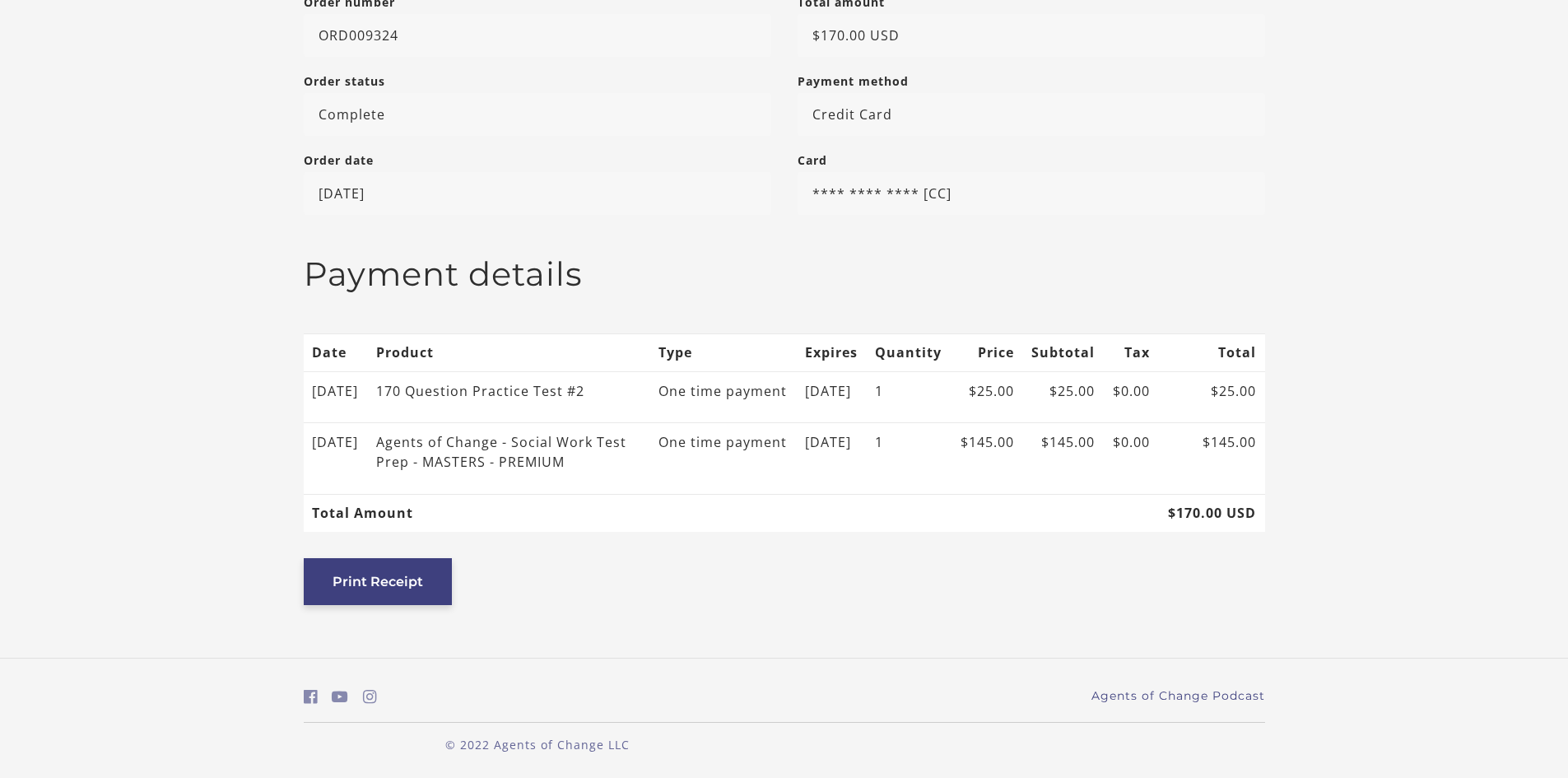 click on "Print Receipt" at bounding box center [378, 581] 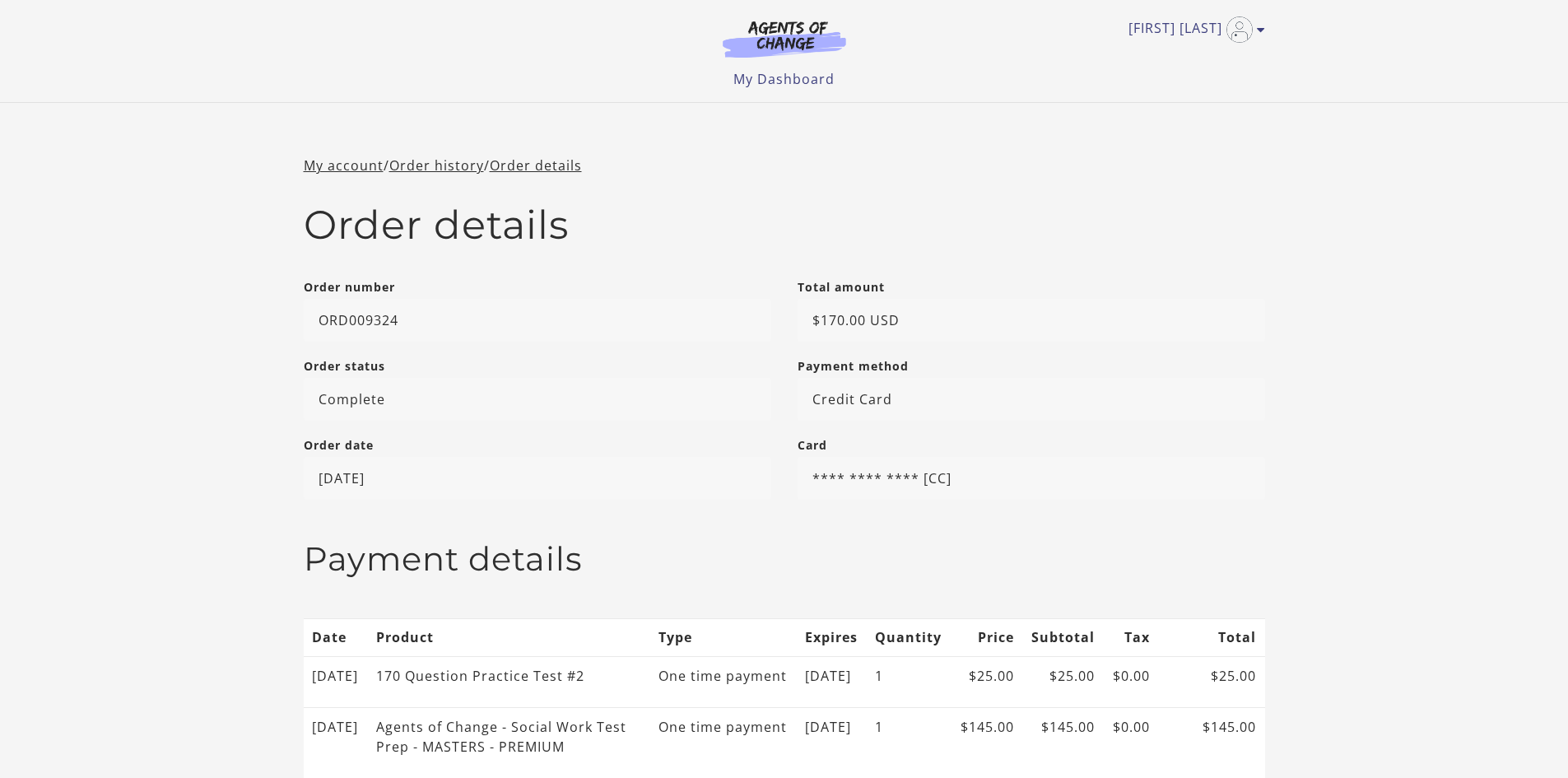 scroll, scrollTop: 0, scrollLeft: 0, axis: both 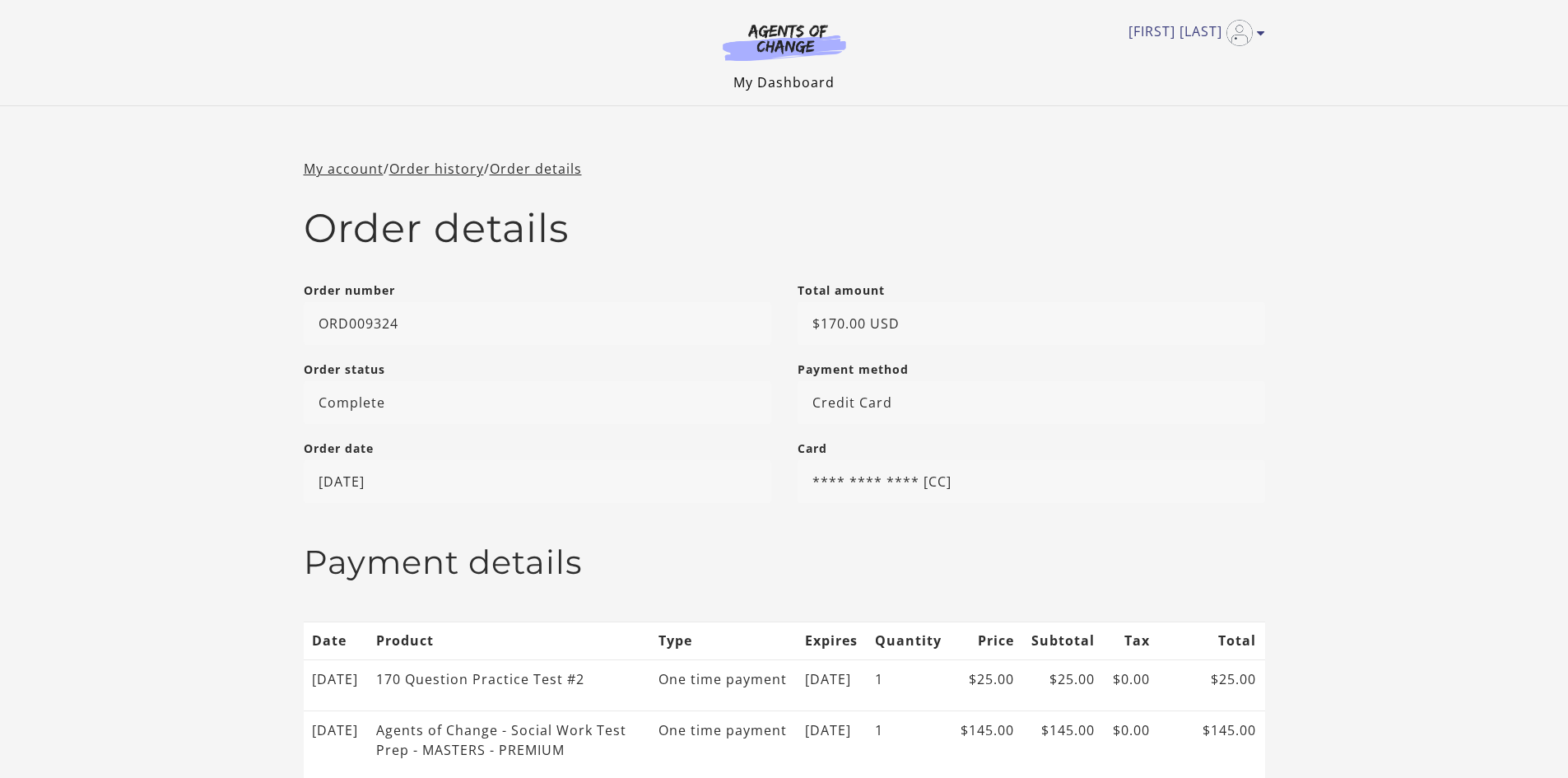 click on "My Dashboard" at bounding box center [784, 82] 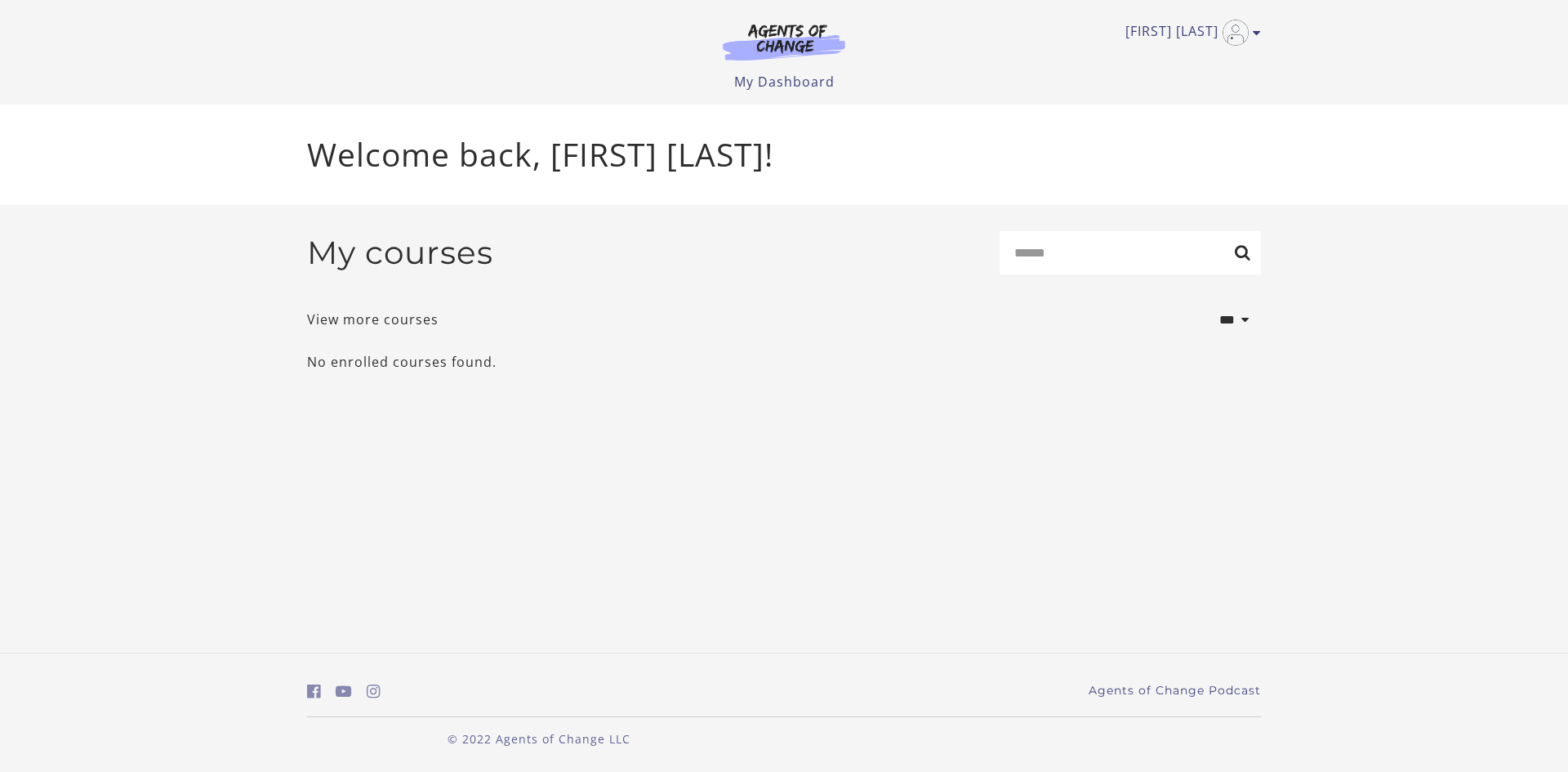 scroll, scrollTop: 0, scrollLeft: 0, axis: both 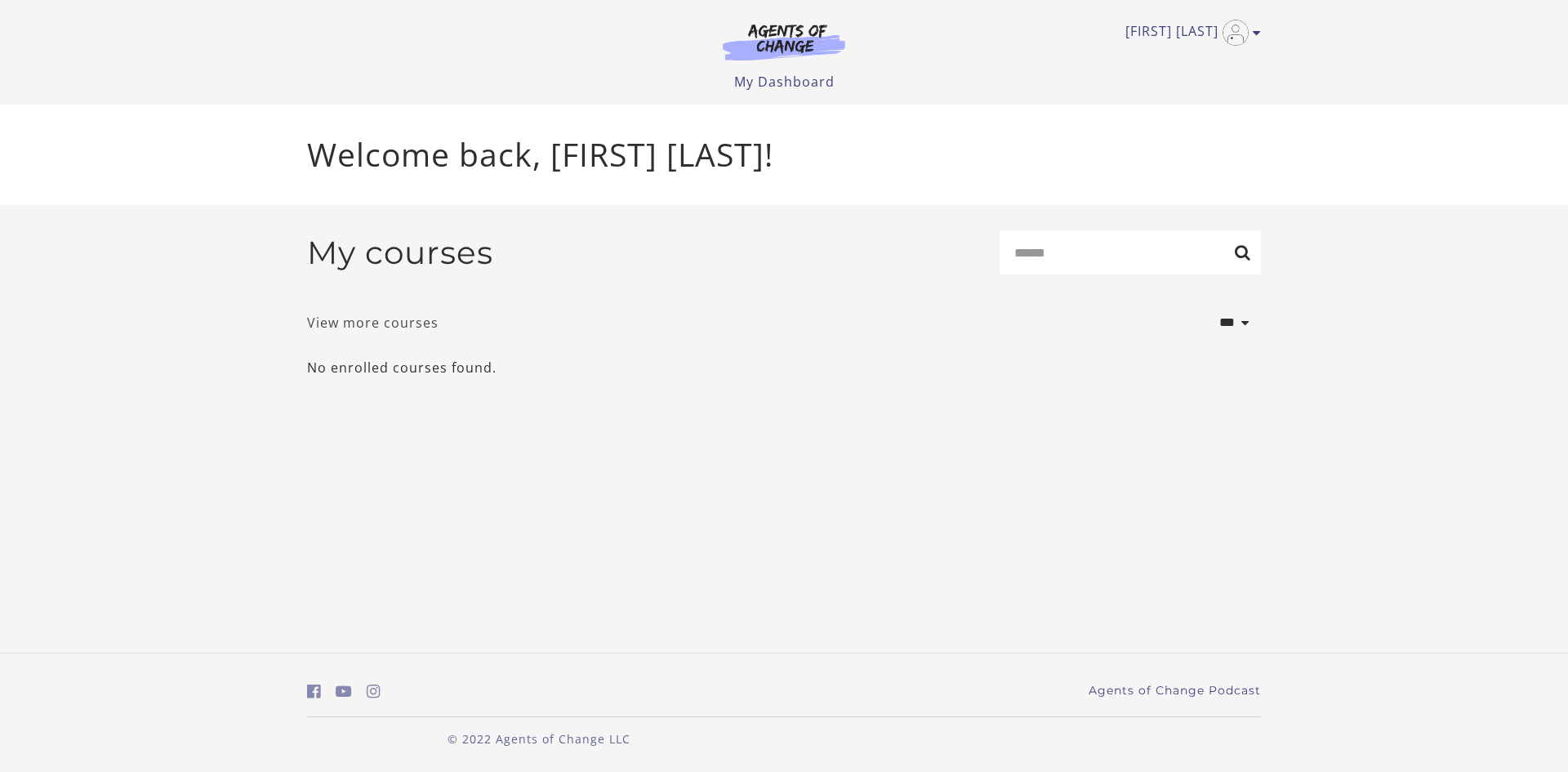 click on "View more courses" at bounding box center (372, 323) 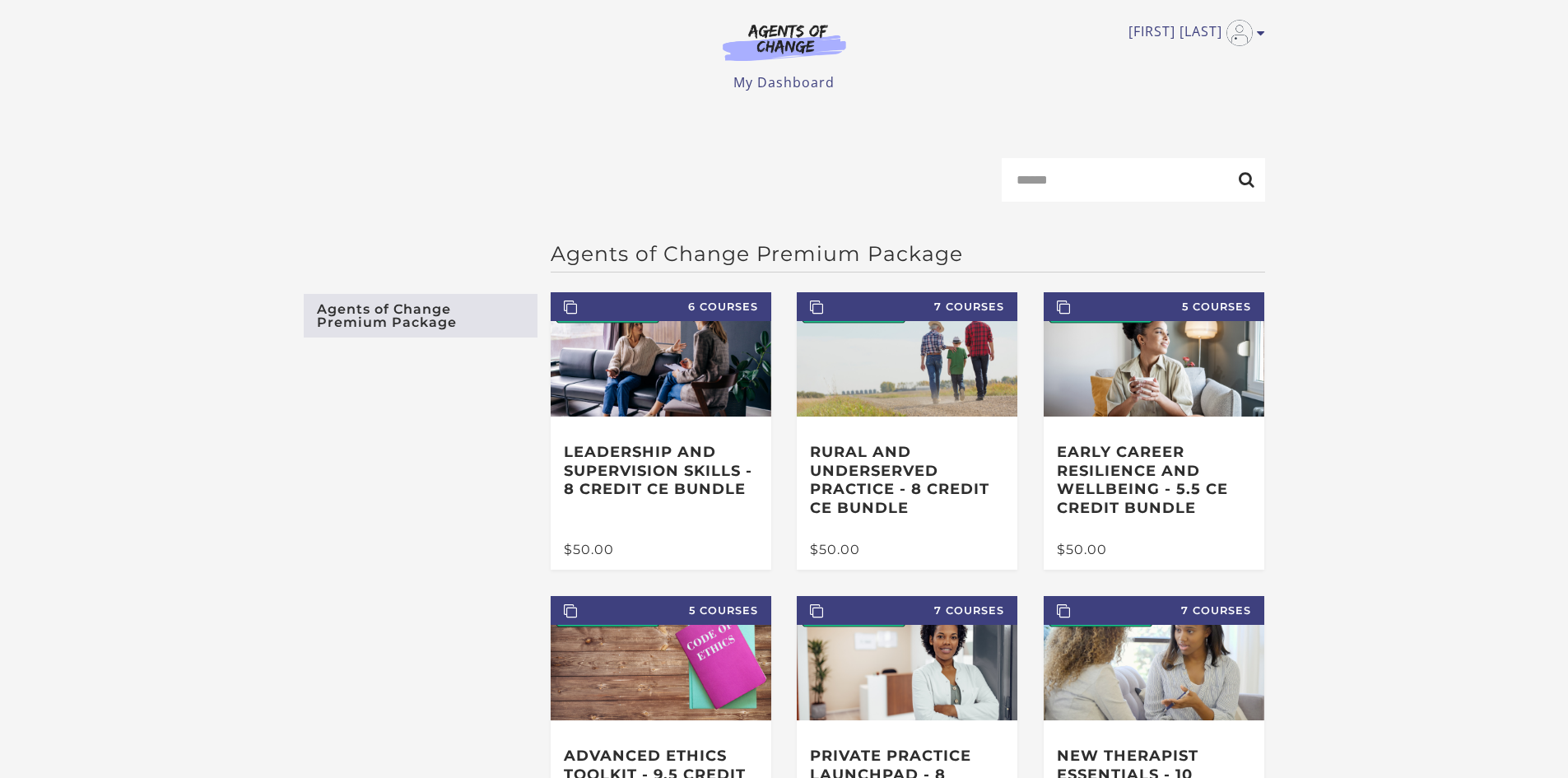 scroll, scrollTop: 0, scrollLeft: 0, axis: both 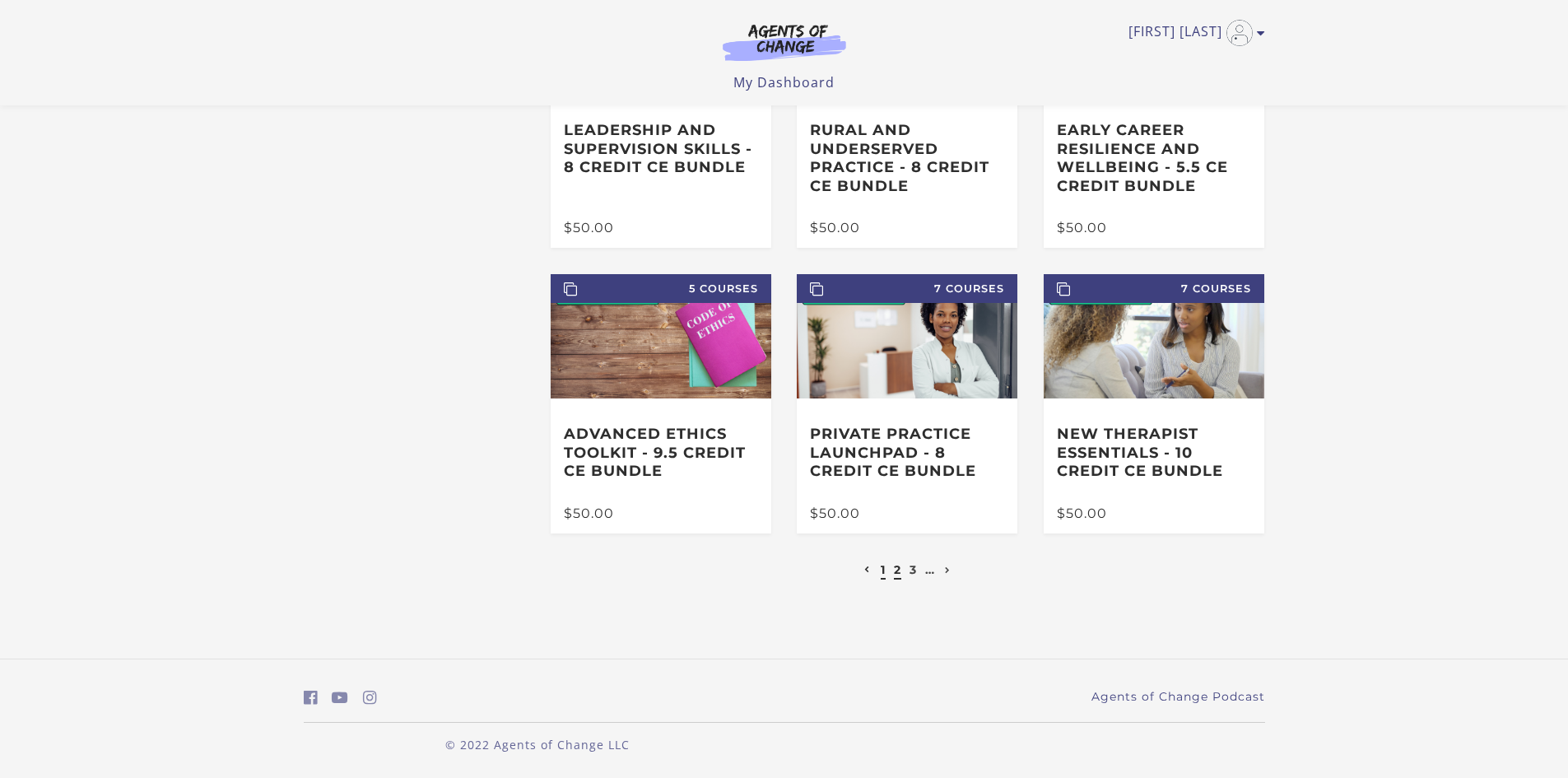 click on "2" at bounding box center [897, 570] 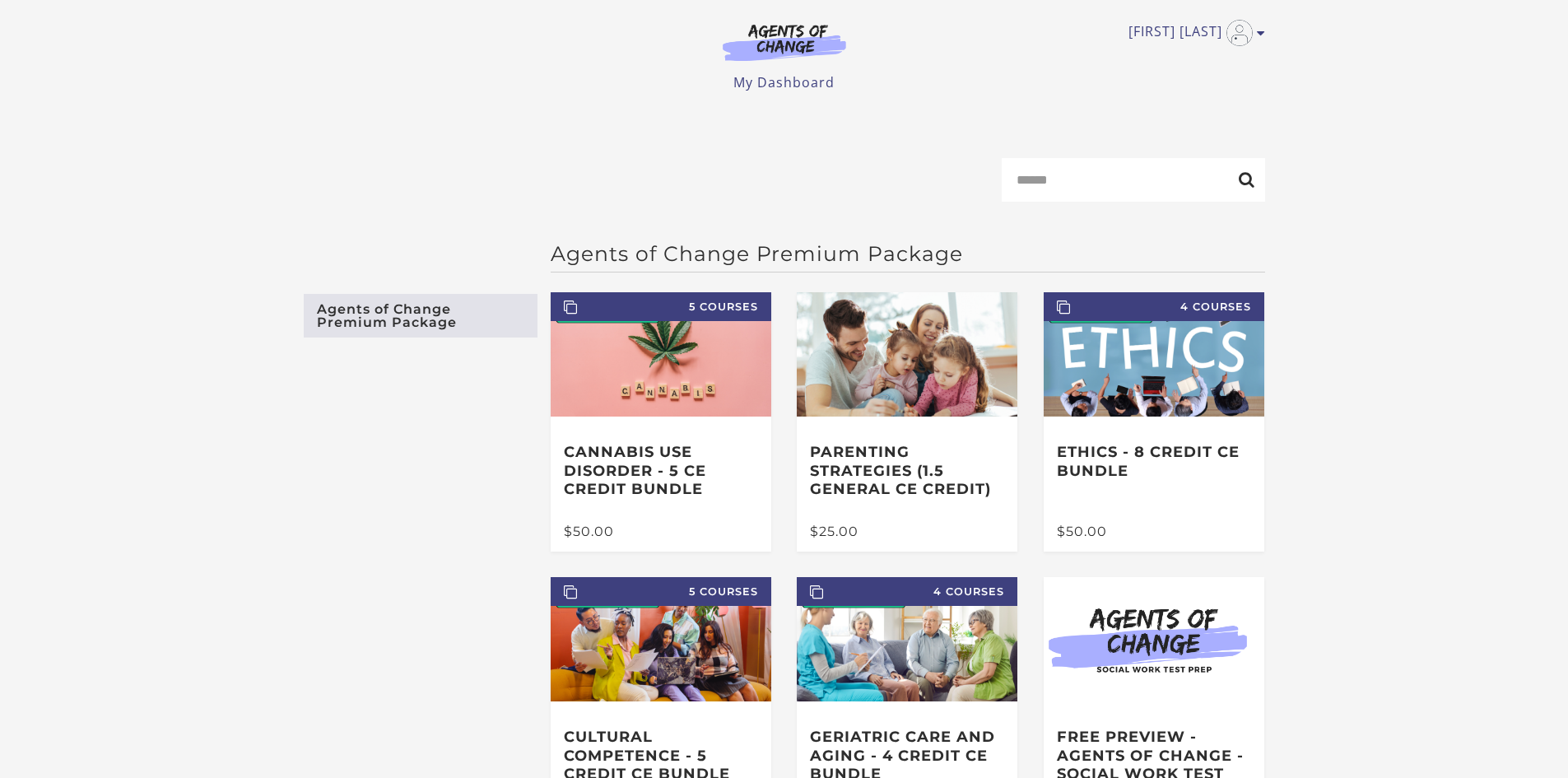 scroll, scrollTop: 0, scrollLeft: 0, axis: both 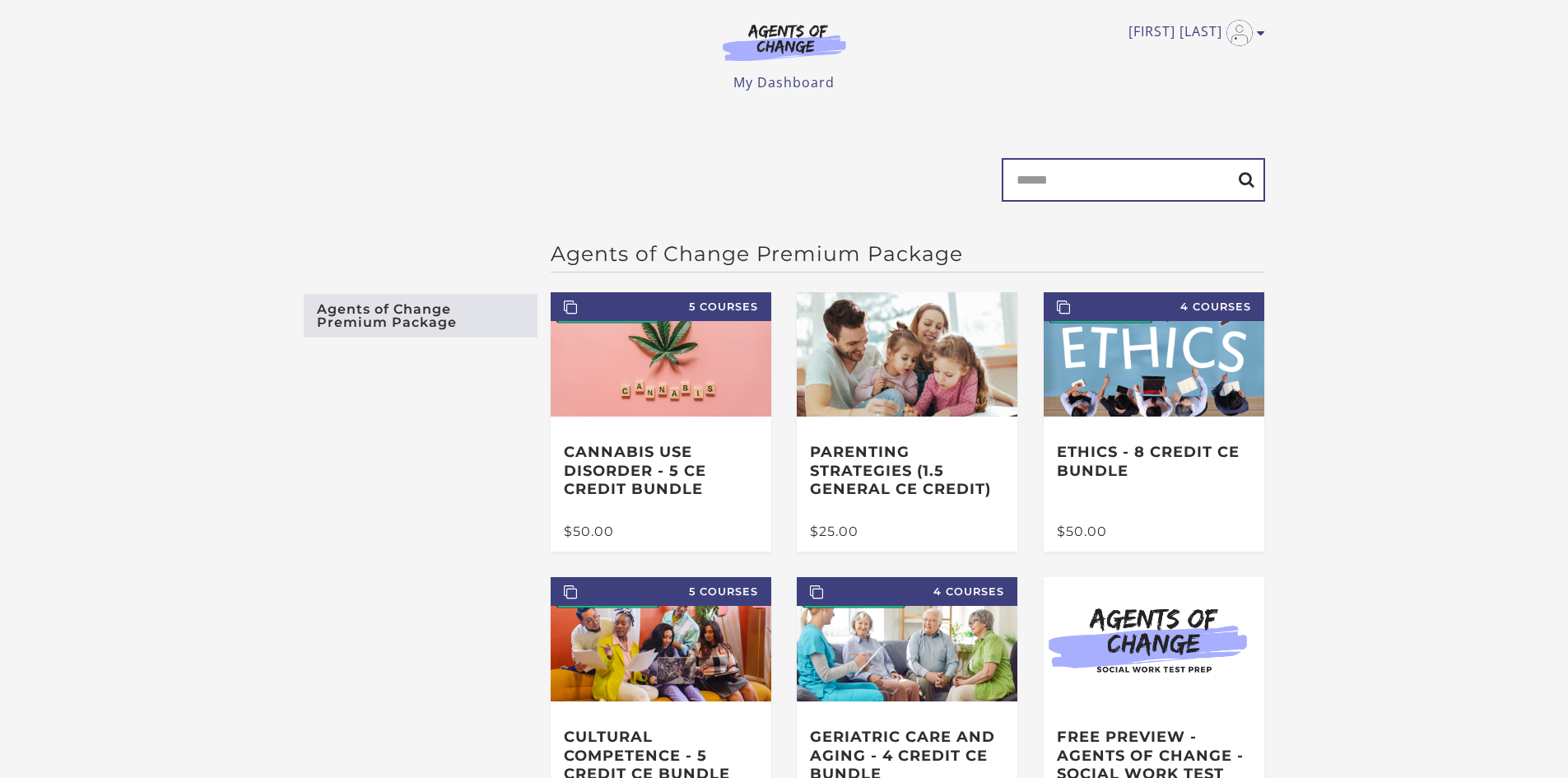 click on "Search" at bounding box center (1133, 179) 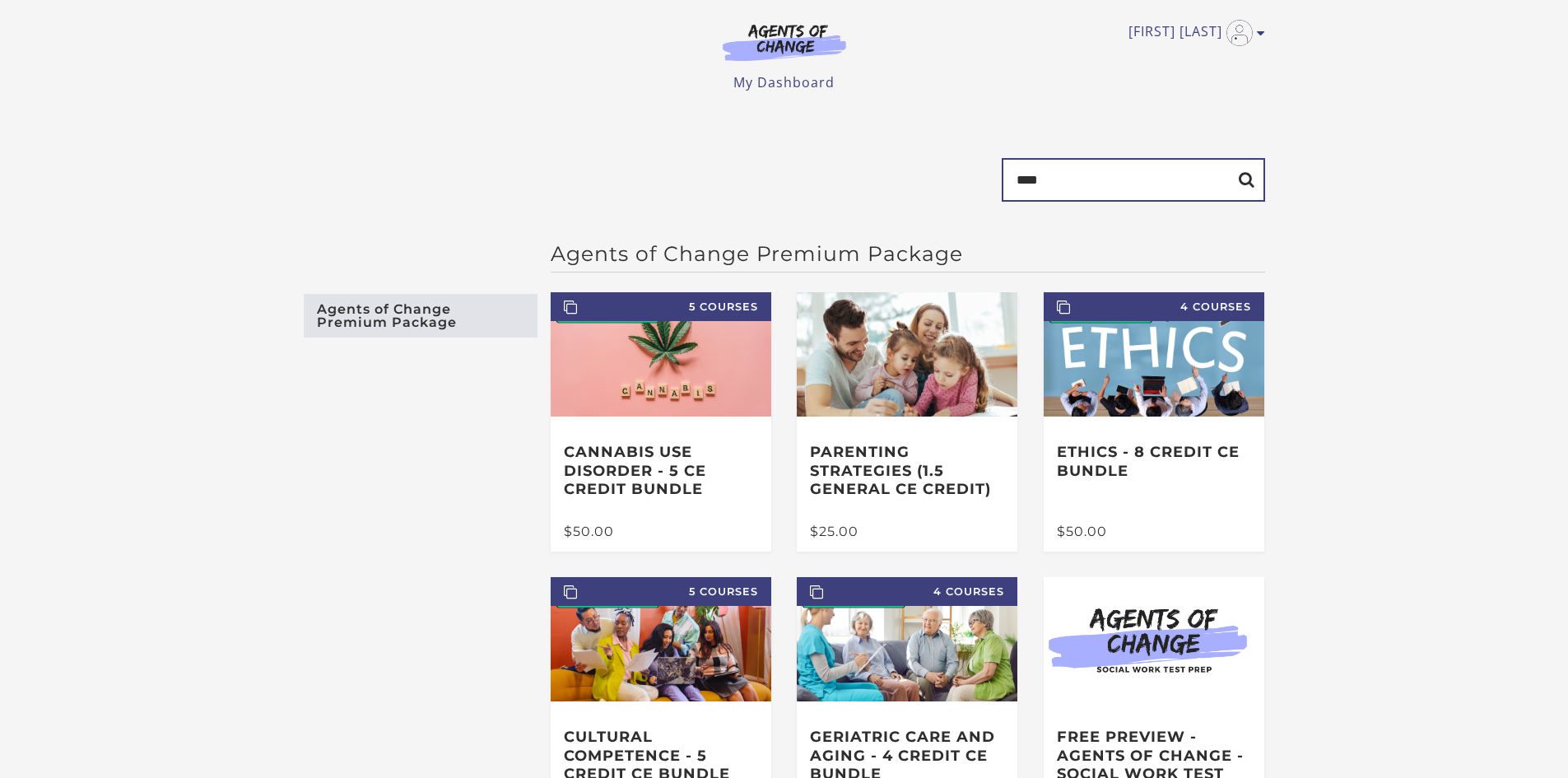 type on "****" 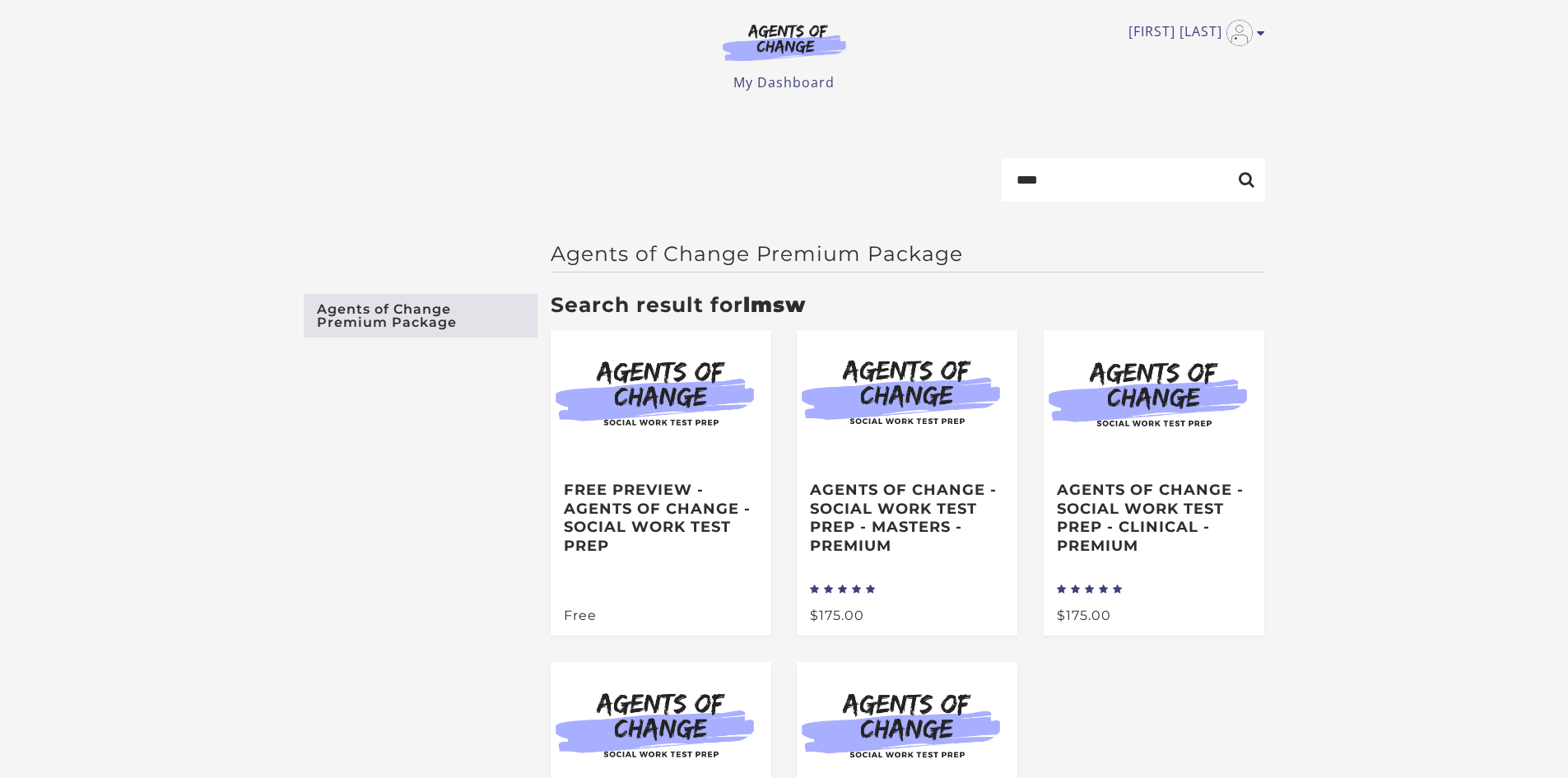 scroll, scrollTop: 0, scrollLeft: 0, axis: both 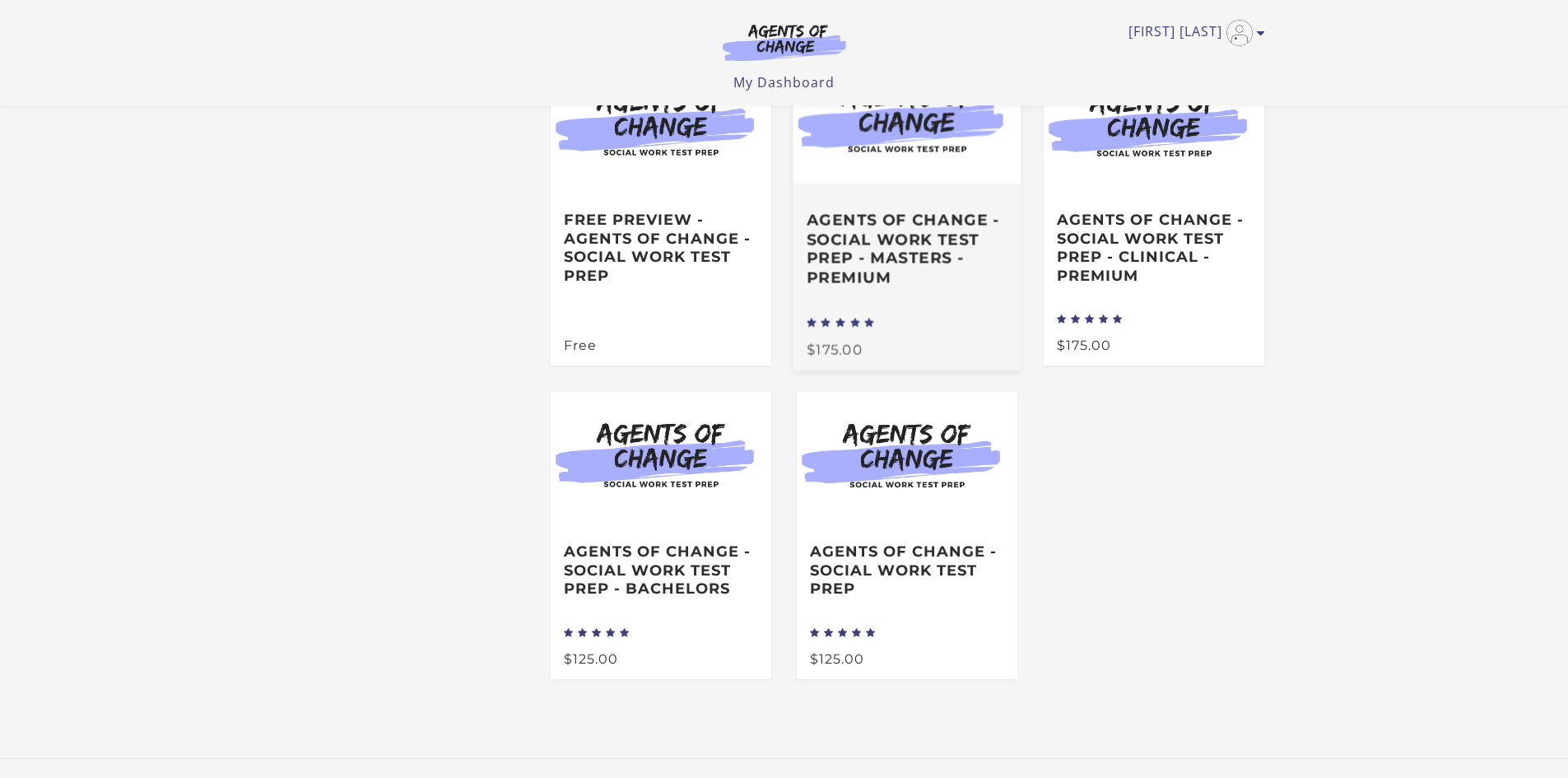 click on "Agents of Change - Social Work Test Prep - MASTERS - PREMIUM" at bounding box center [908, 249] 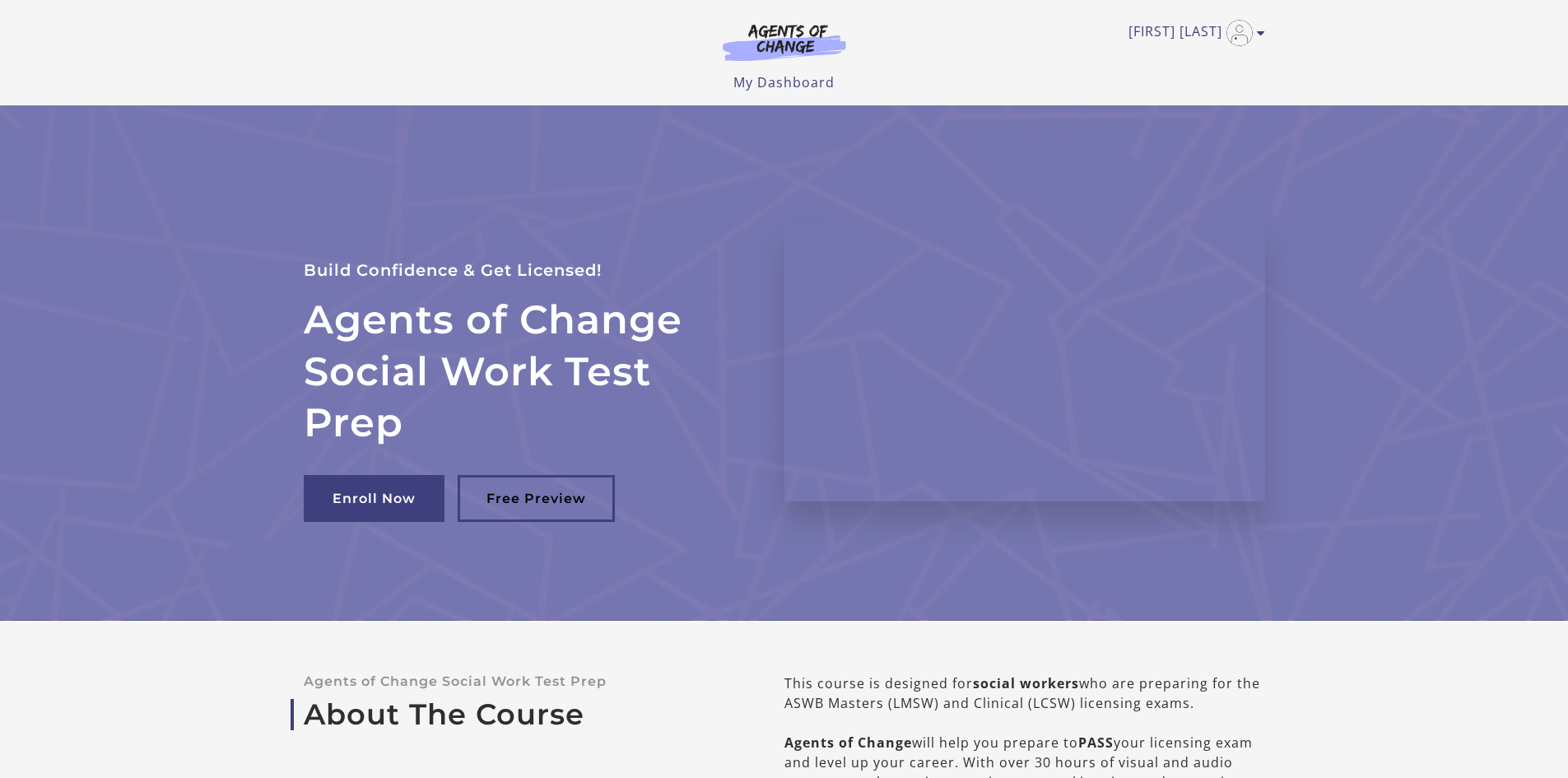scroll, scrollTop: 0, scrollLeft: 0, axis: both 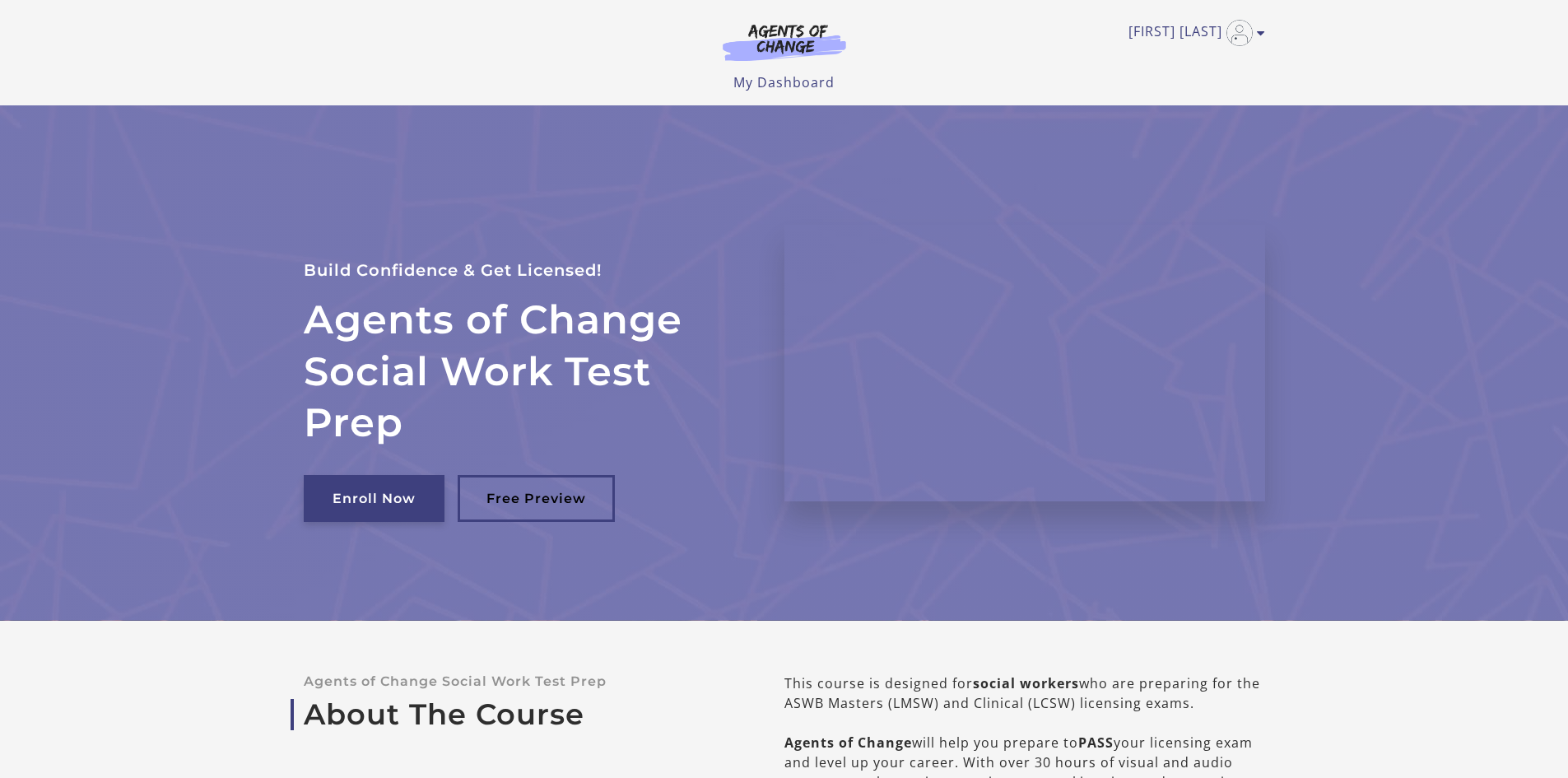 click on "Enroll Now" at bounding box center [374, 498] 